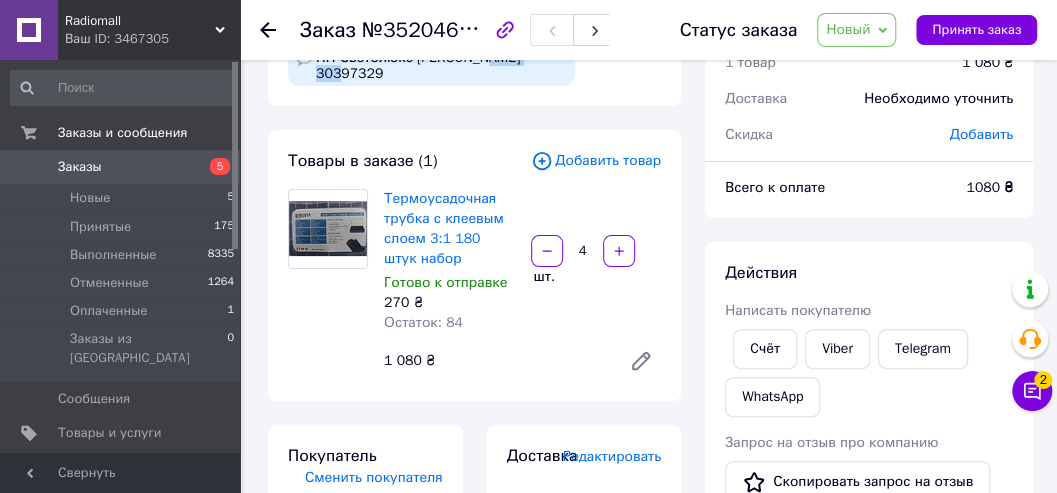 scroll, scrollTop: 66, scrollLeft: 0, axis: vertical 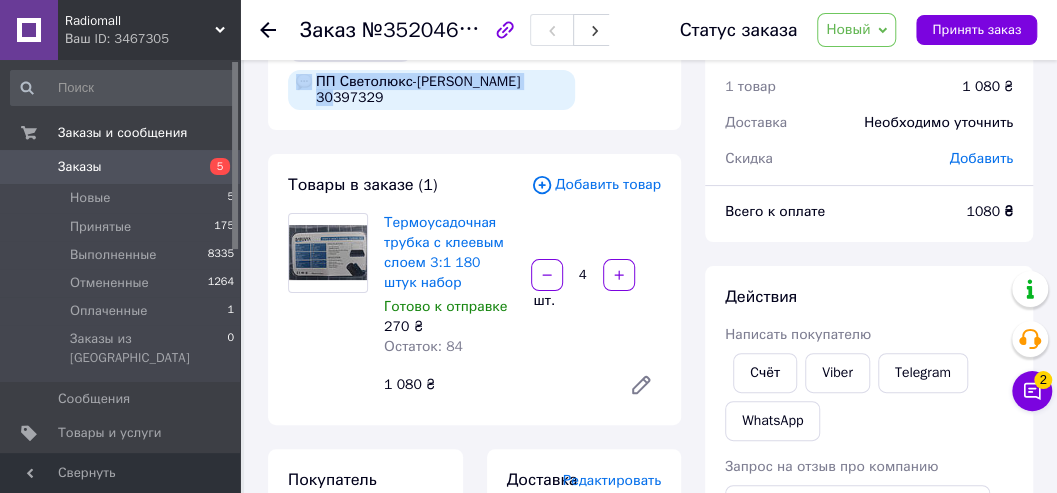 drag, startPoint x: 485, startPoint y: 84, endPoint x: 778, endPoint y: 6, distance: 303.20456 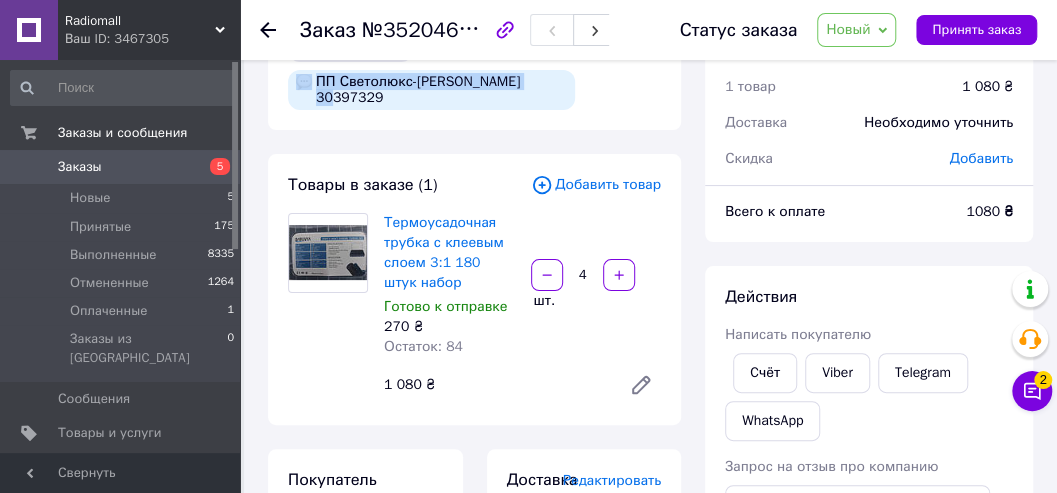 click on "ПП Светолюкс-[PERSON_NAME] 30397329" at bounding box center (431, 90) 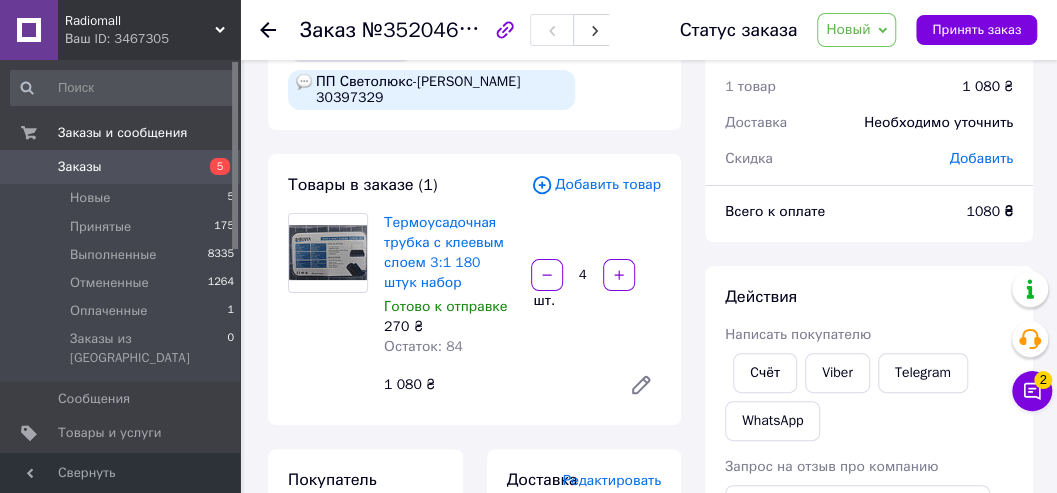 drag, startPoint x: 435, startPoint y: 103, endPoint x: 440, endPoint y: 92, distance: 12.083046 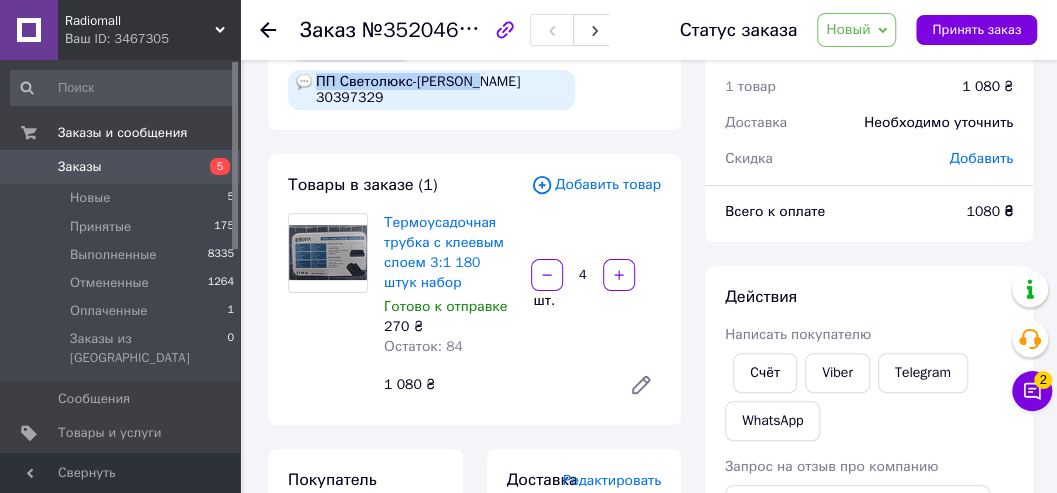 drag, startPoint x: 475, startPoint y: 82, endPoint x: 318, endPoint y: 84, distance: 157.01274 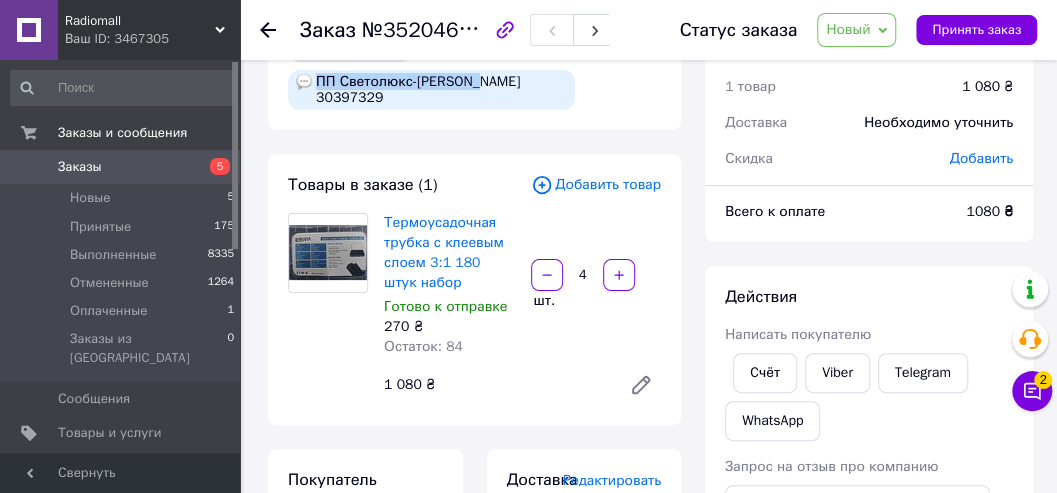 click on "ПП Светолюкс-[PERSON_NAME] 30397329" at bounding box center [431, 90] 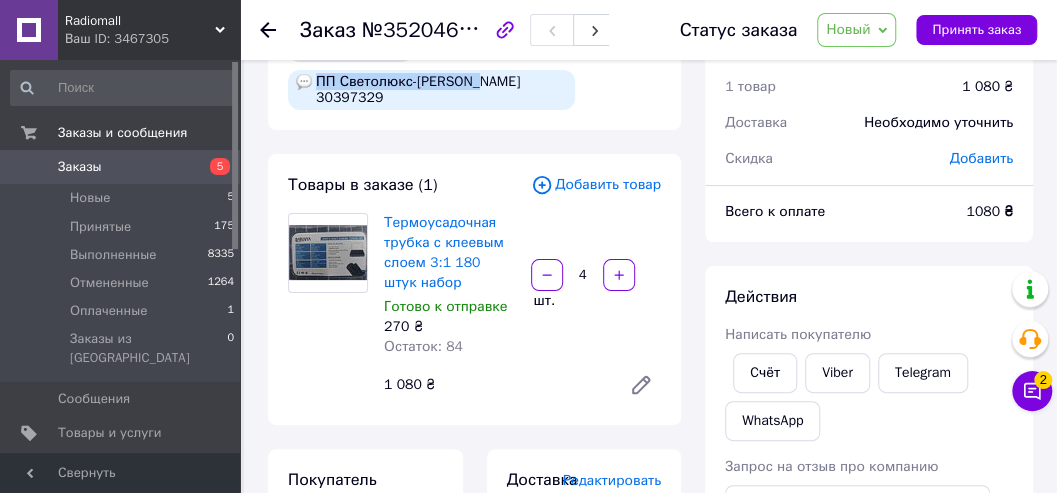 copy on "ПП Светолюкс-[PERSON_NAME]" 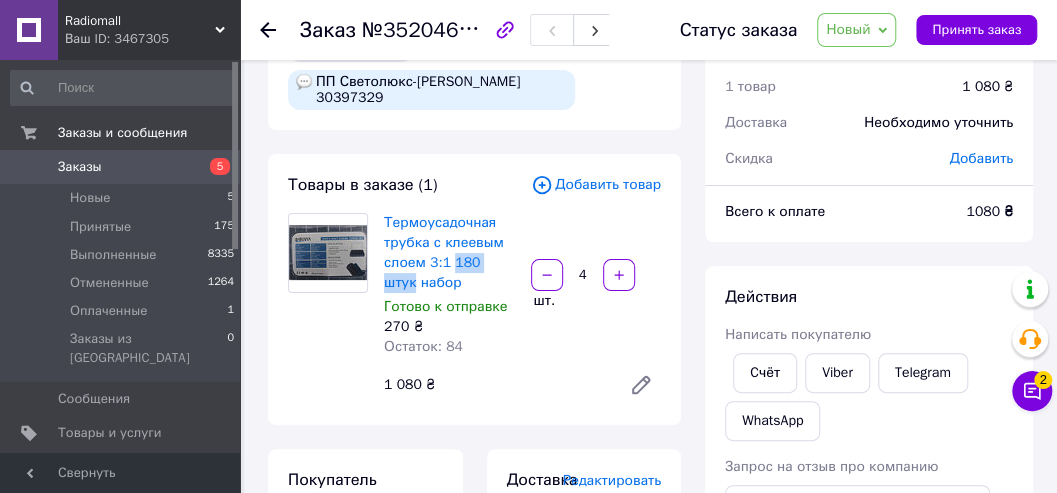 drag, startPoint x: 505, startPoint y: 266, endPoint x: 436, endPoint y: 280, distance: 70.40597 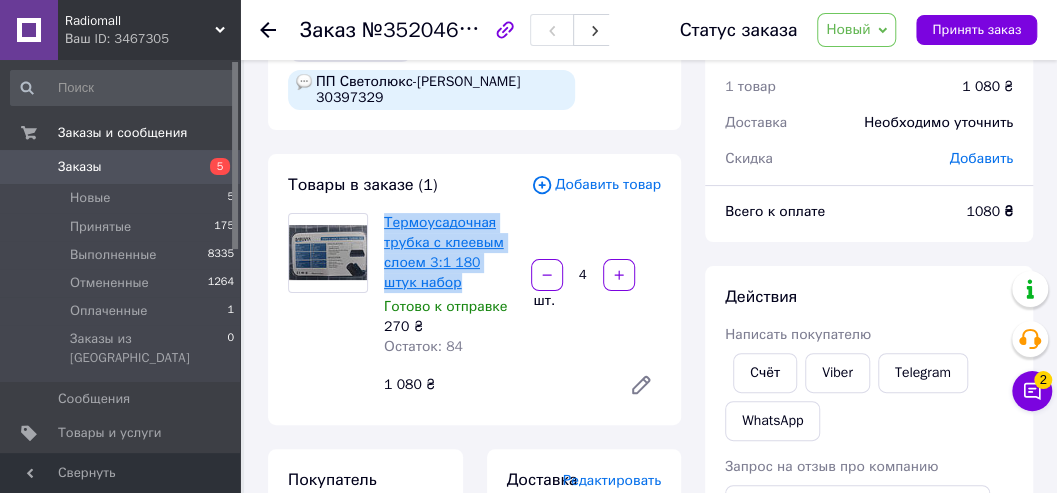 drag, startPoint x: 435, startPoint y: 283, endPoint x: 402, endPoint y: 219, distance: 72.00694 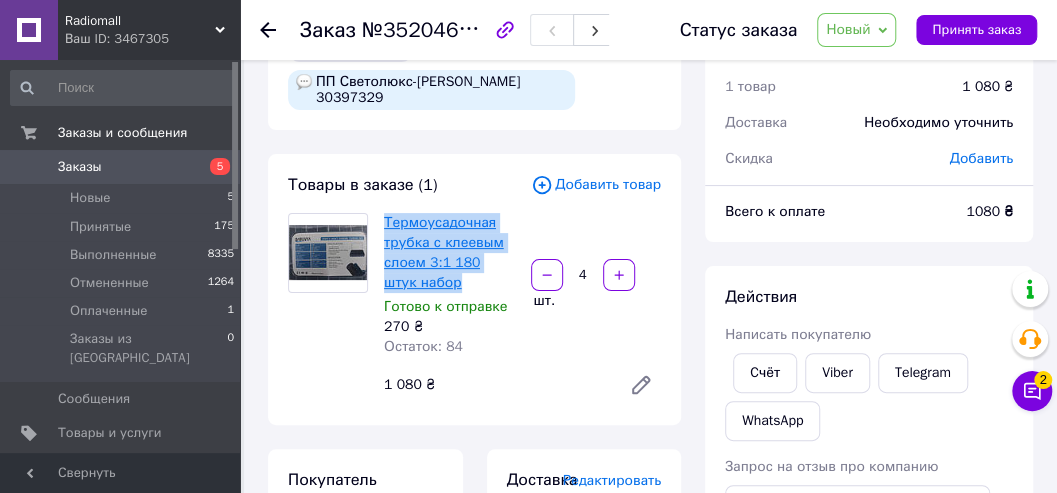 click on "Термоусадочная трубка с клеевым слоем  3:1 180 штук набор" at bounding box center [449, 253] 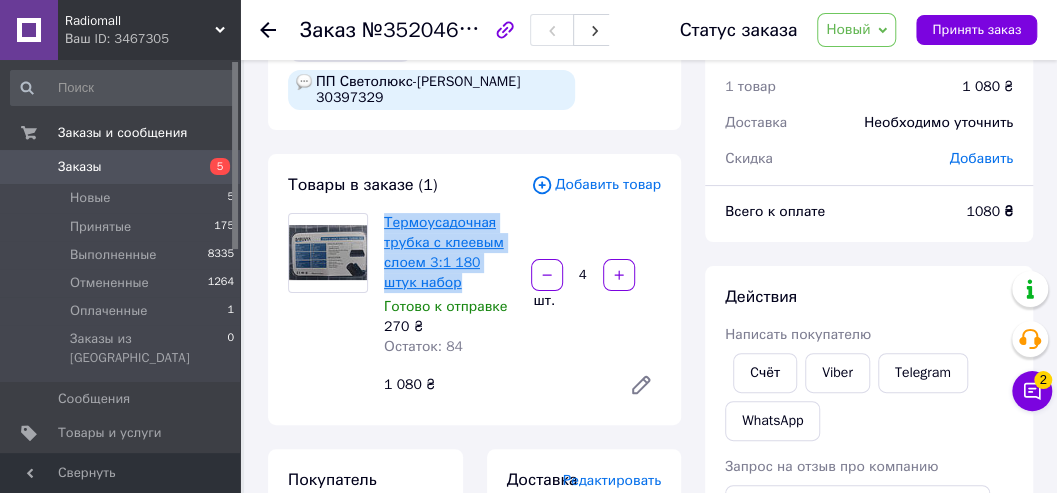 copy on "Термоусадочная трубка с клеевым слоем  3:1 180 штук набор" 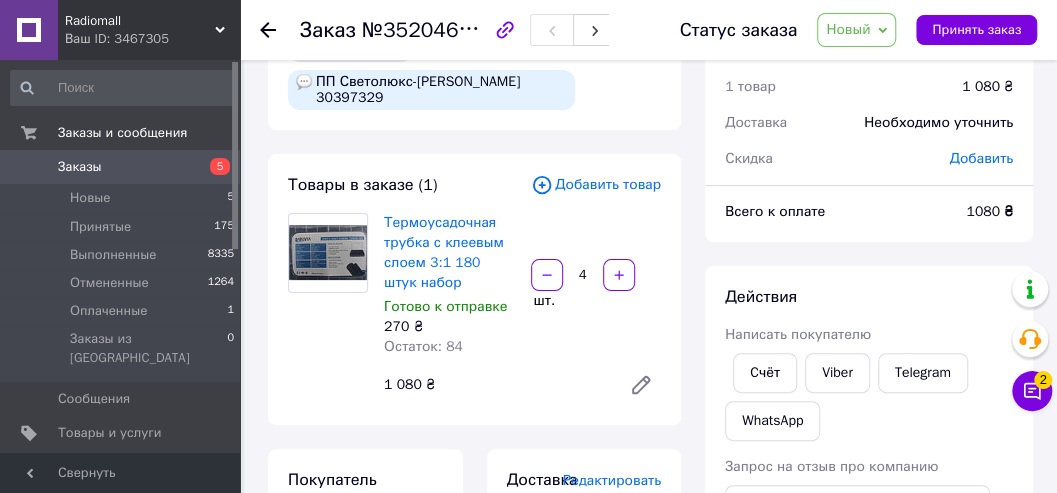 click on "1 080 ₴" at bounding box center [494, 385] 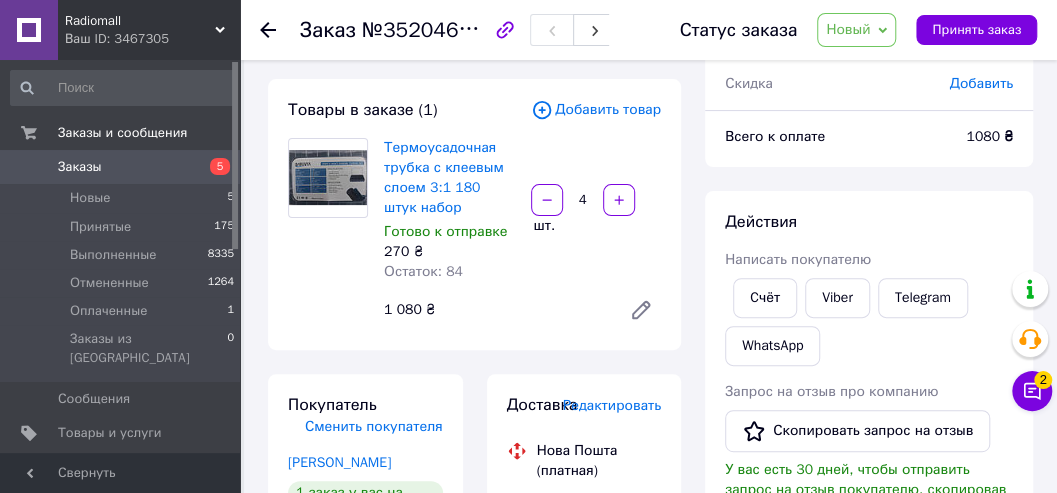 scroll, scrollTop: 200, scrollLeft: 0, axis: vertical 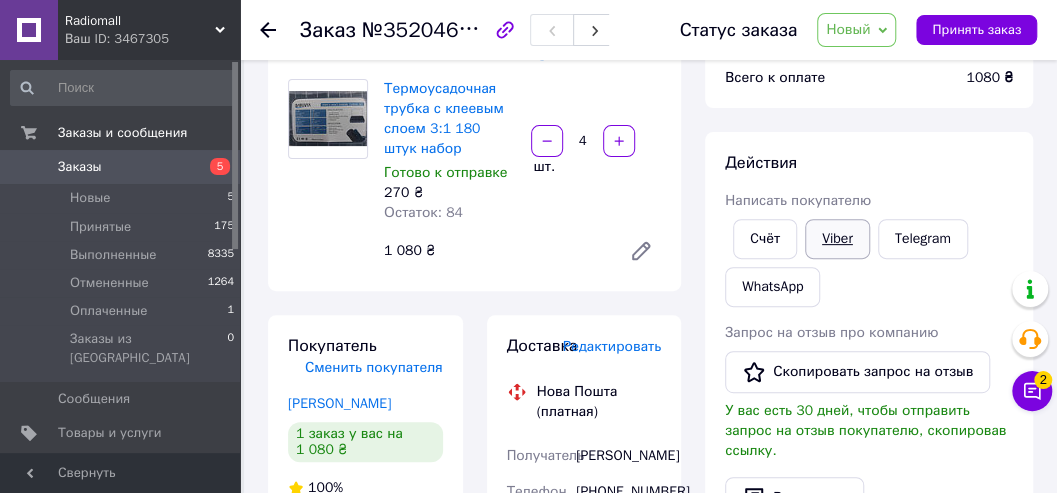 click on "Viber" at bounding box center [837, 239] 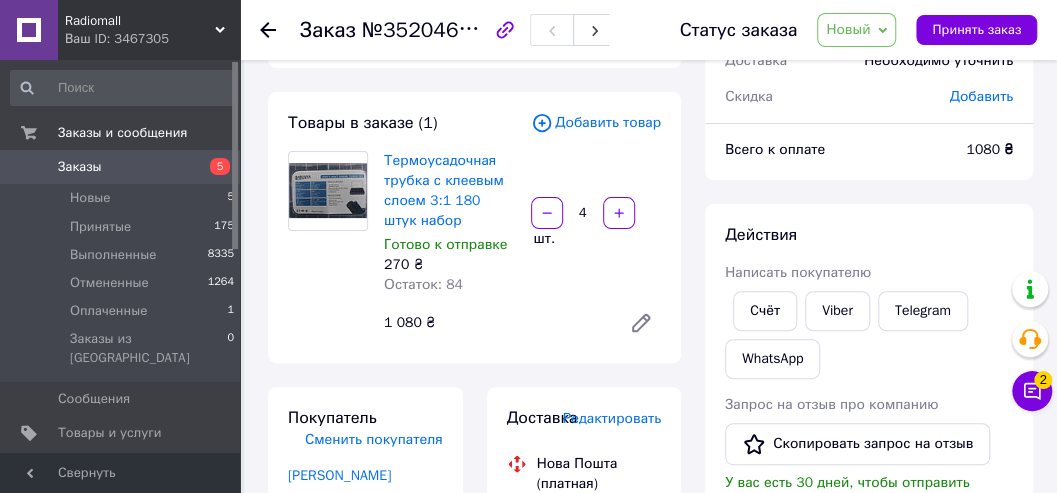 scroll, scrollTop: 0, scrollLeft: 0, axis: both 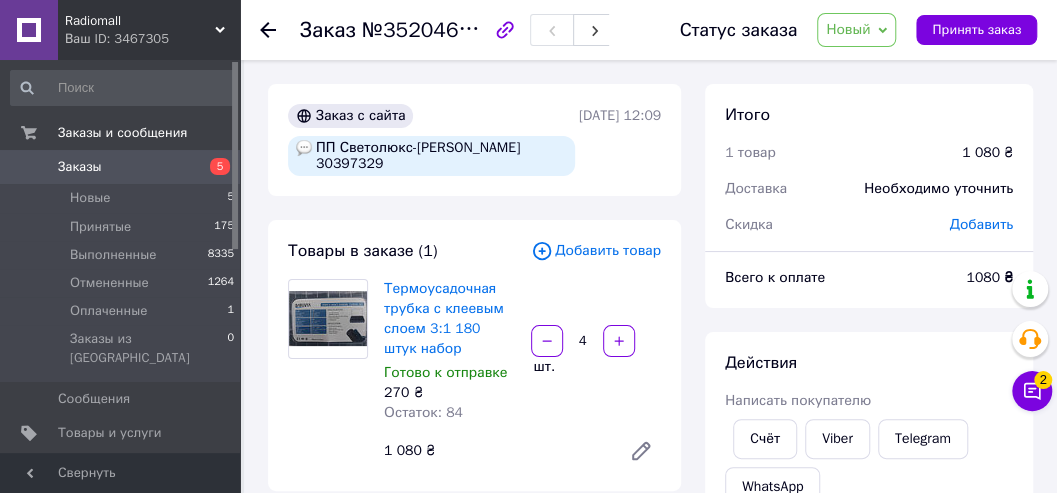 click 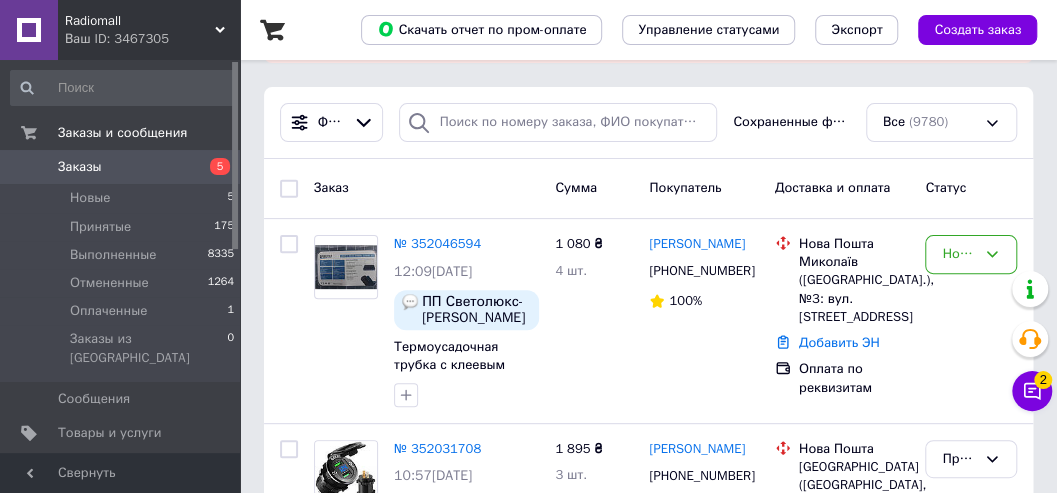 scroll, scrollTop: 333, scrollLeft: 0, axis: vertical 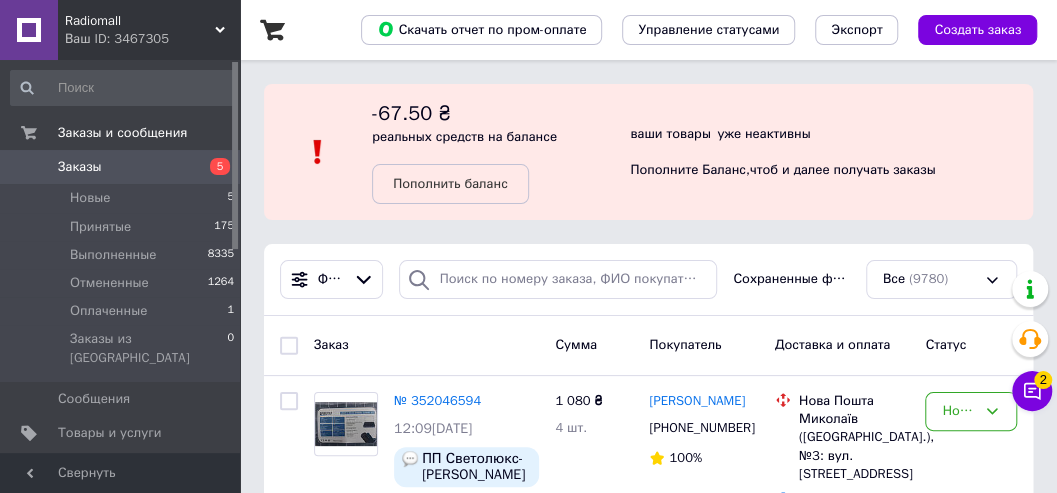 click on "ваши товары   уже неактивны Пополните Баланс ,  чтоб и далее получать заказы" at bounding box center [831, 152] 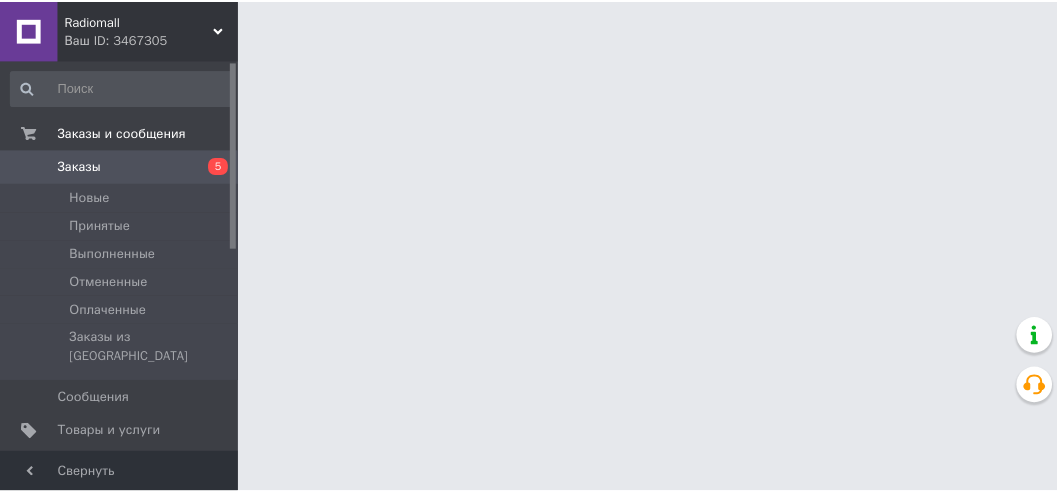 scroll, scrollTop: 0, scrollLeft: 0, axis: both 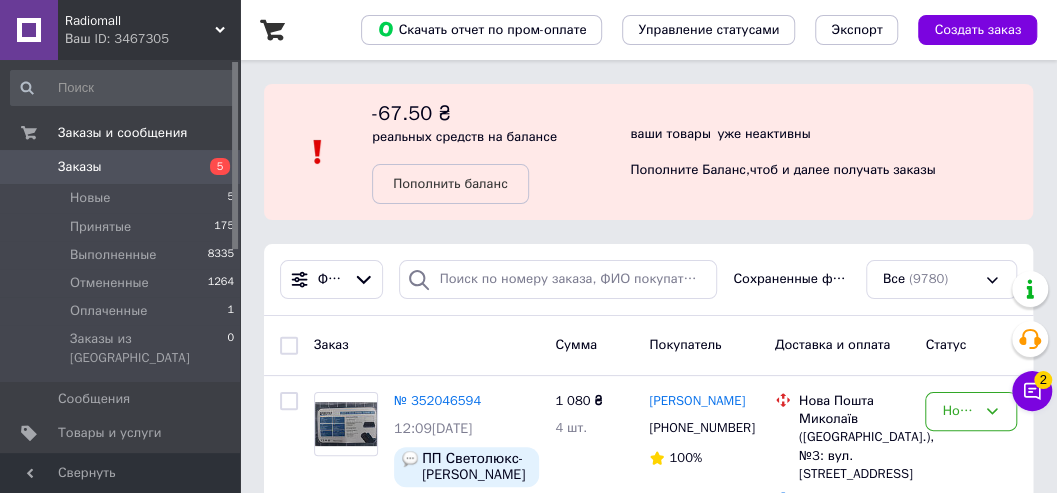 click on "Список заказов   Скачать отчет по пром-оплате Управление статусами Экспорт Создать заказ -67.50 ₴ реальных средств на балансе Пополнить баланс ваши товары   уже неактивны Пополните Баланс ,  чтоб и далее получать заказы Фильтры Сохраненные фильтры: Все (9780) Заказ Сумма Покупатель Доставка и оплата Статус № 352046594 12:09, 10.07.2025 ПП Светолюкс-Николаев 30397329 Термоусадочная трубка с клеевым слоем  3:1 180 штук набор 1 080 ₴ 4 шт. ВІкторія Пономаренко +380677730508 100% Нова Пошта Миколаїв (Миколаївська обл.), №3: вул. Космонавтів, 83A Добавить ЭН Оплата по реквизитам Новый № 352031708 100%" at bounding box center [648, 6482] 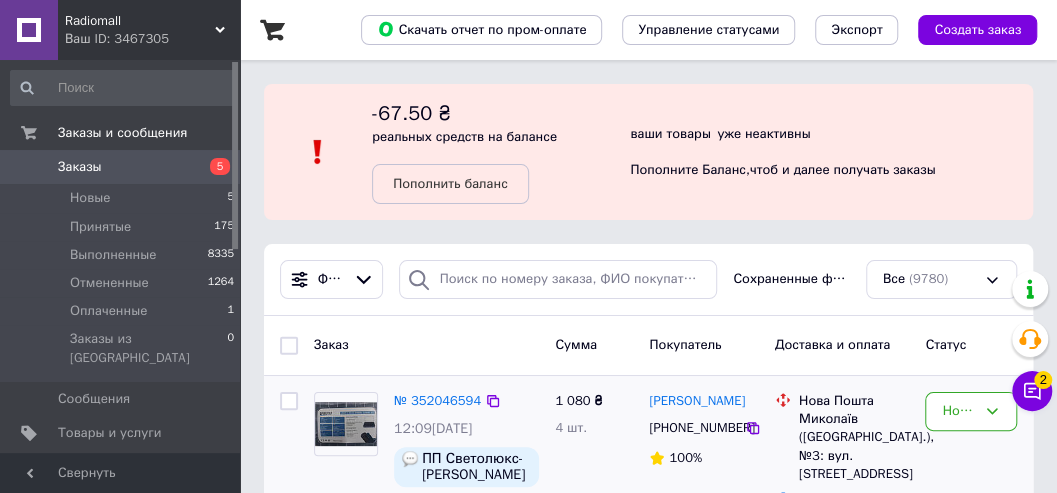 scroll, scrollTop: 133, scrollLeft: 0, axis: vertical 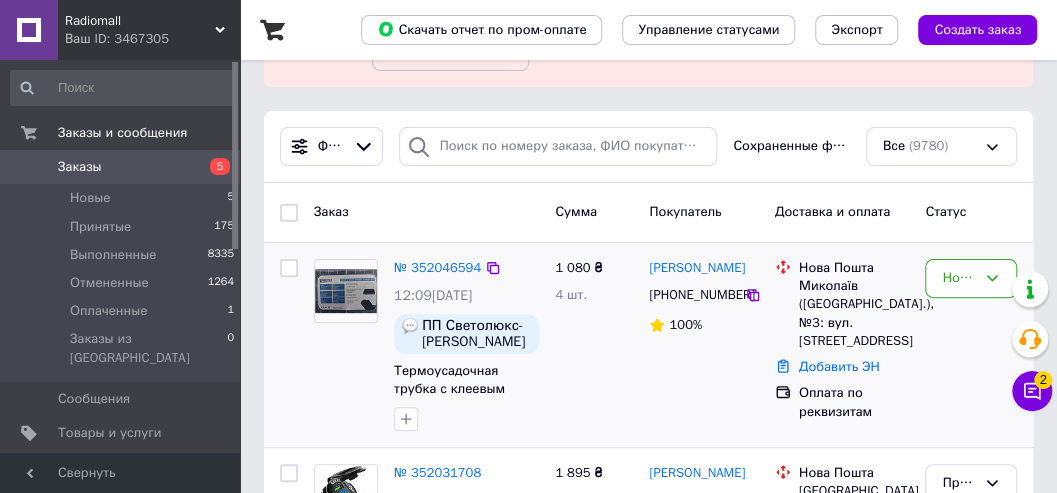 click at bounding box center [346, 291] 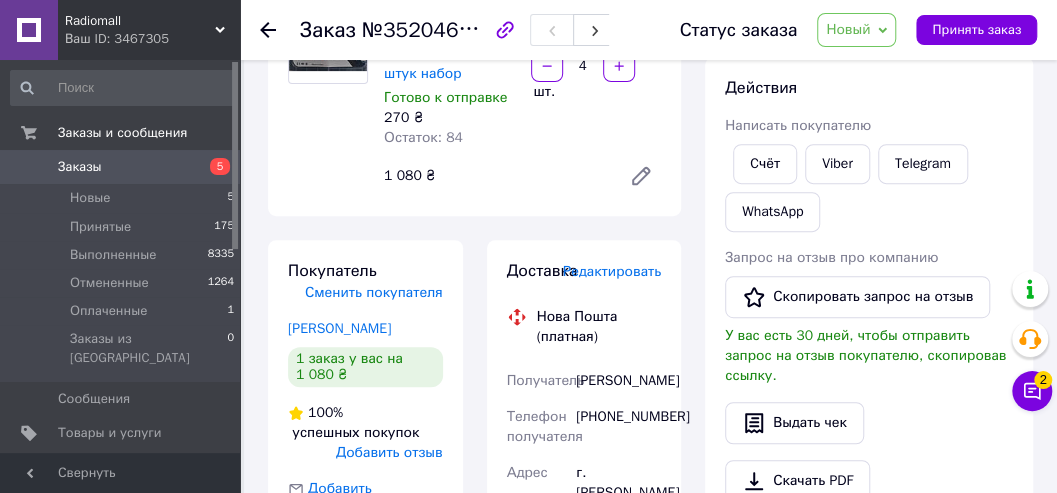 scroll, scrollTop: 142, scrollLeft: 0, axis: vertical 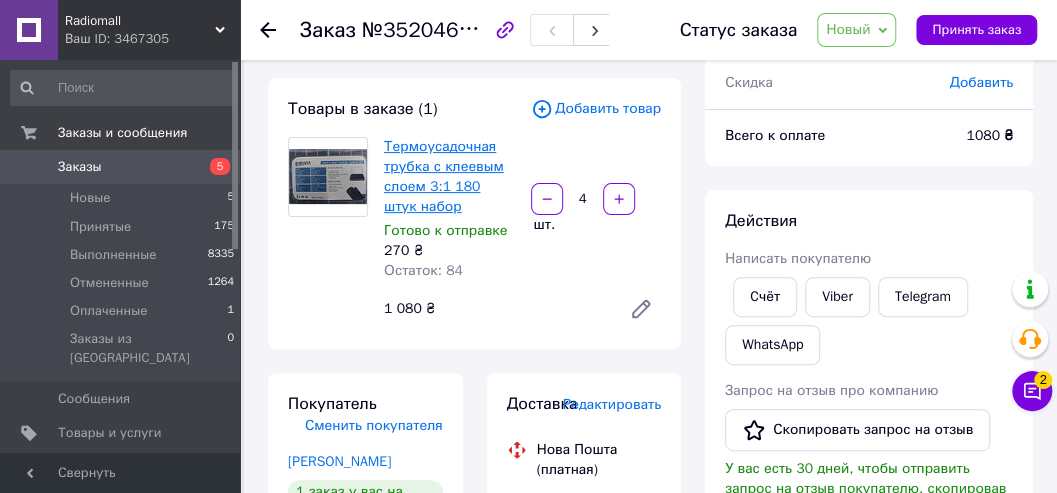 click on "Термоусадочная трубка с клеевым слоем  3:1 180 штук набор" at bounding box center (444, 176) 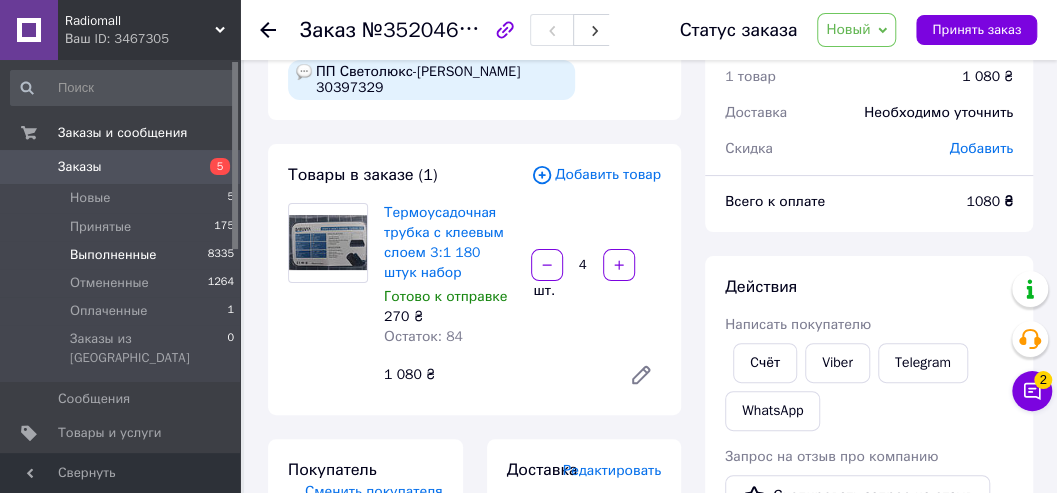 scroll, scrollTop: 0, scrollLeft: 0, axis: both 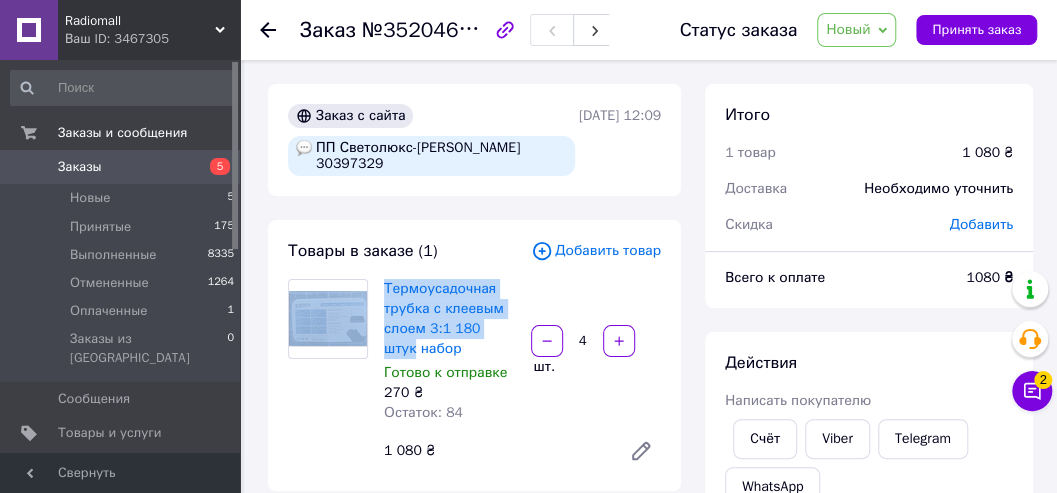 drag, startPoint x: 508, startPoint y: 328, endPoint x: 374, endPoint y: 292, distance: 138.75157 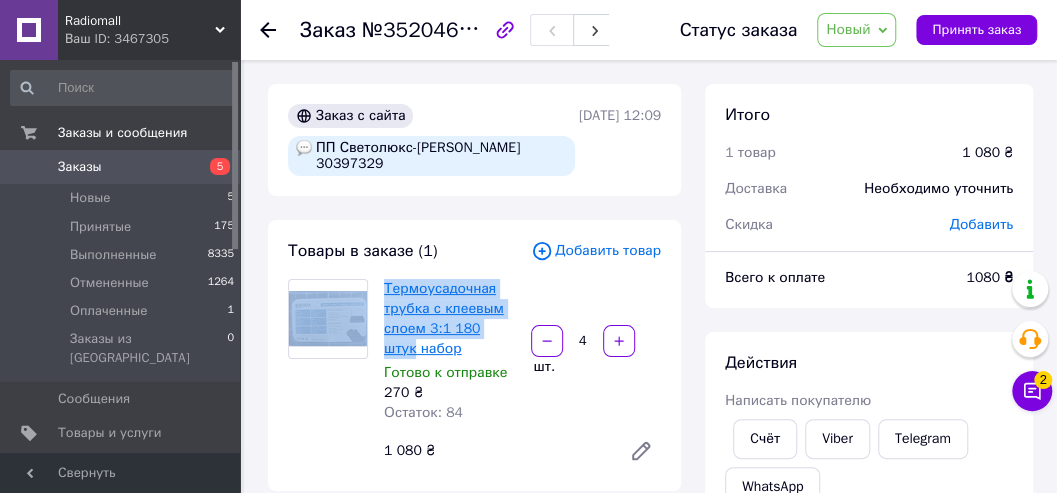 copy on "Термоусадочная трубка с клеевым слоем  3:1 180 штук" 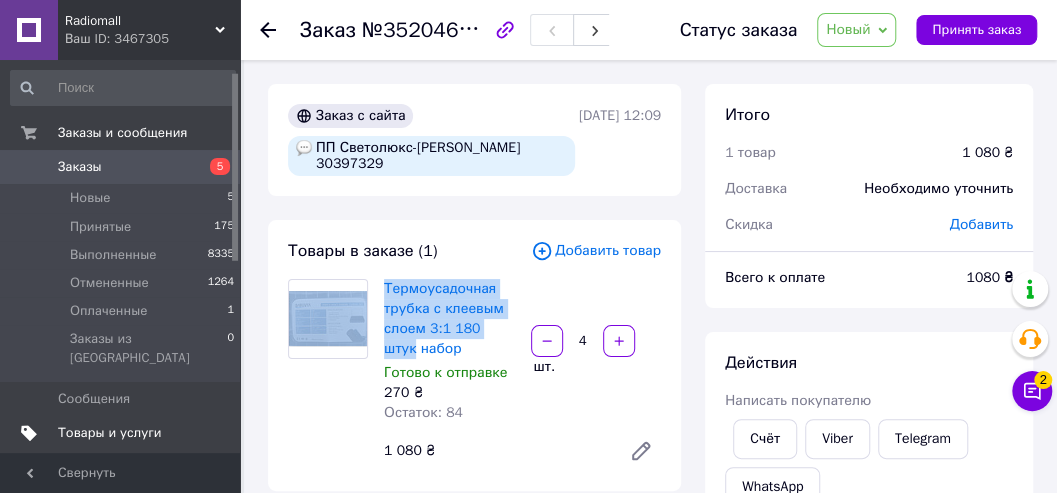 scroll, scrollTop: 66, scrollLeft: 0, axis: vertical 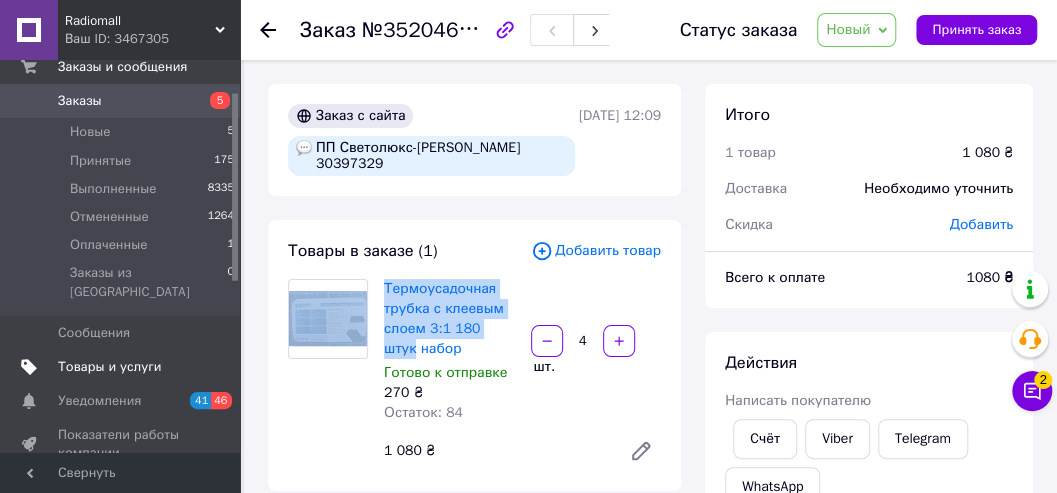 click on "Товары и услуги" at bounding box center (110, 367) 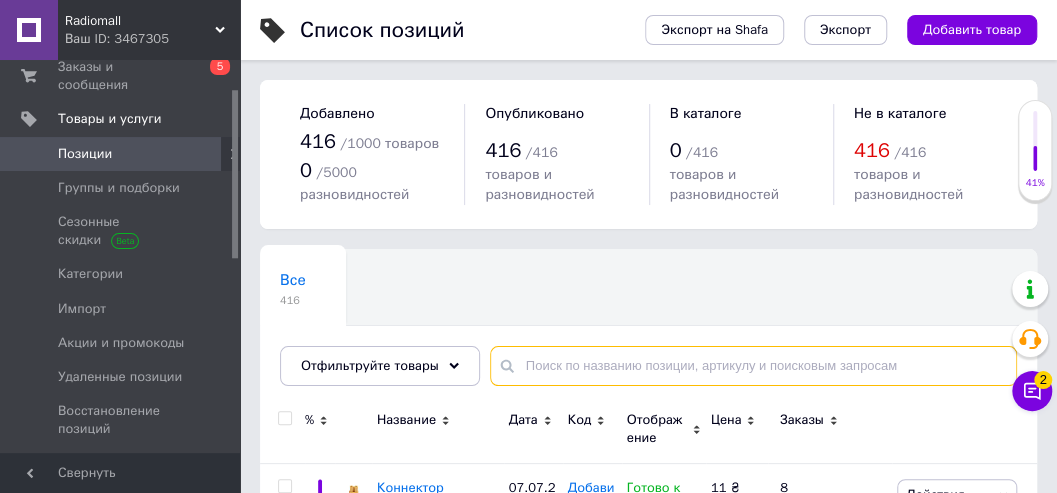 click at bounding box center [753, 366] 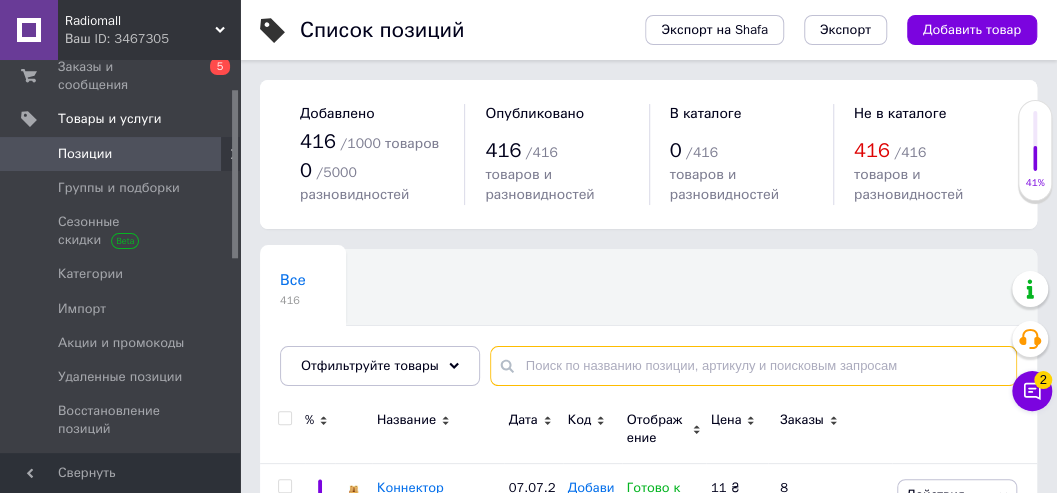 paste on "Термоусадочная трубка с клеевым слоем  3:1 180 штук набор Термоусадочная трубка с клеевым слоем 3:1 180 штук" 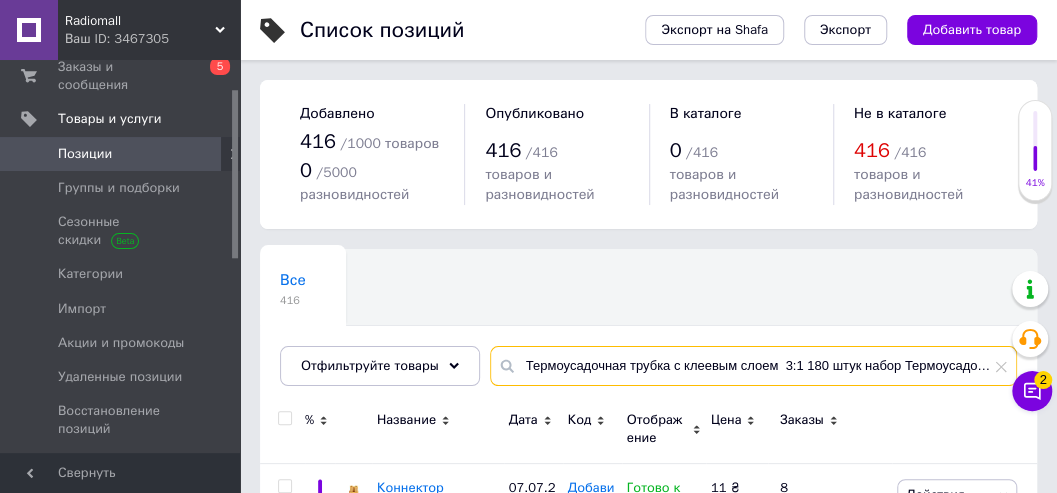 scroll, scrollTop: 0, scrollLeft: 237, axis: horizontal 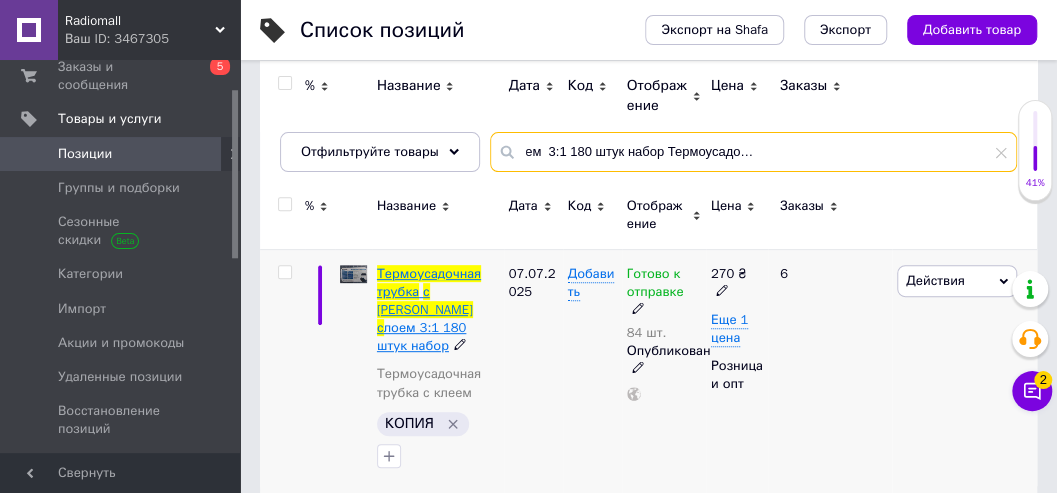 type on "Термоусадочная трубка с клеевым слоем  3:1 180 штук набор Термоусадочная трубка с клеевым слоем 3:1 180 штук" 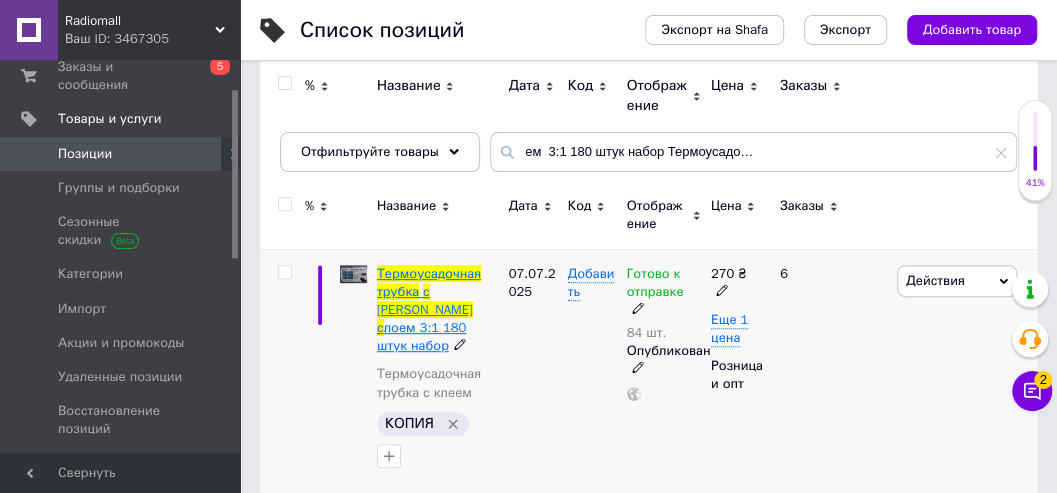 scroll, scrollTop: 0, scrollLeft: 0, axis: both 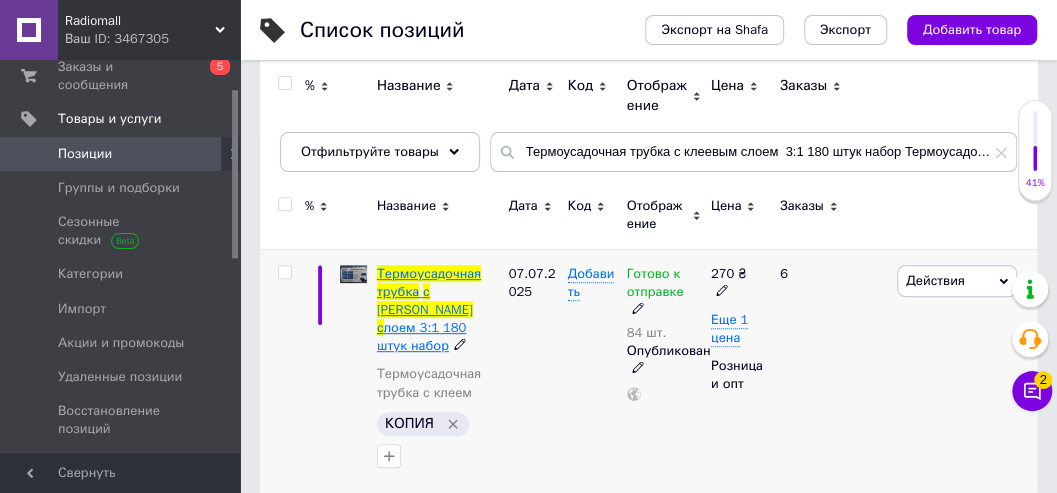 click on "Термоусадочная" at bounding box center (429, 273) 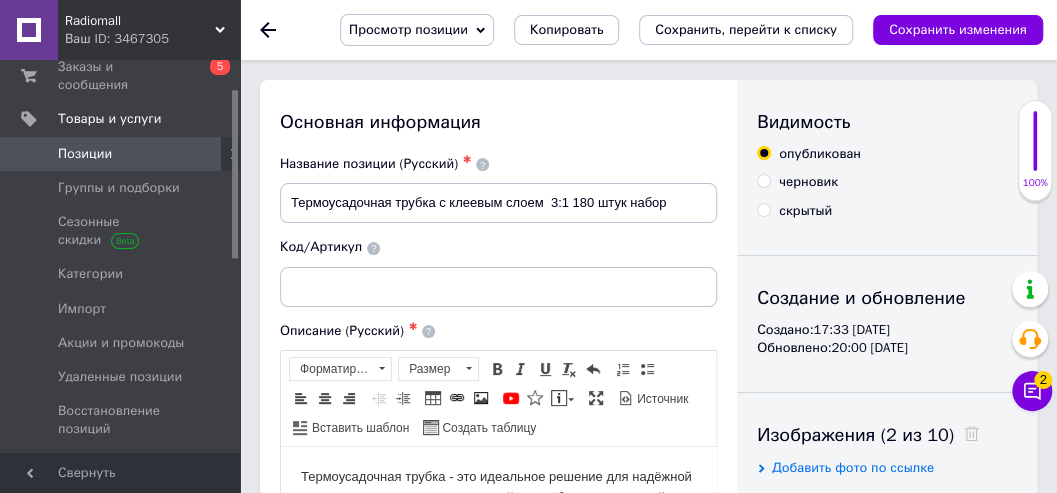 scroll, scrollTop: 0, scrollLeft: 0, axis: both 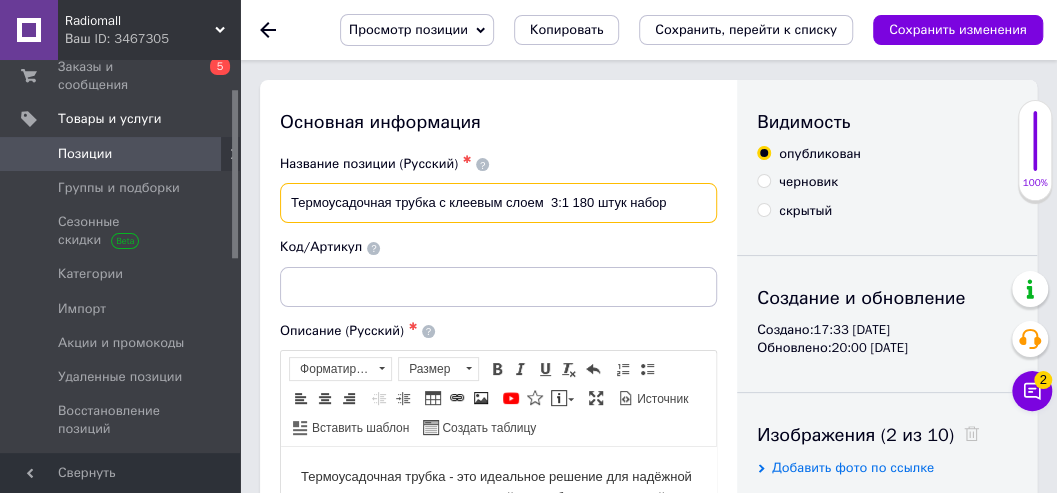 click on "Термоусадочная трубка с клеевым слоем  3:1 180 штук набор" at bounding box center (498, 203) 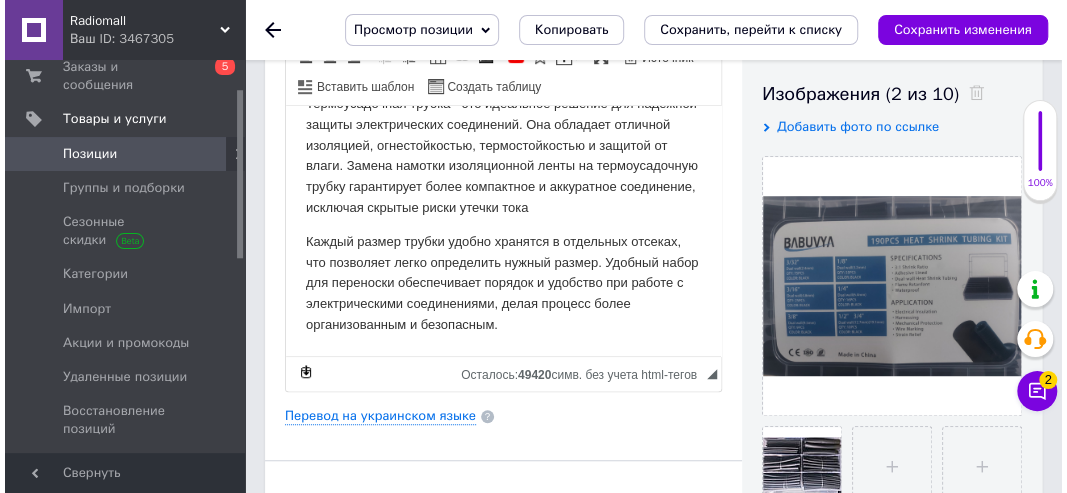 scroll, scrollTop: 400, scrollLeft: 0, axis: vertical 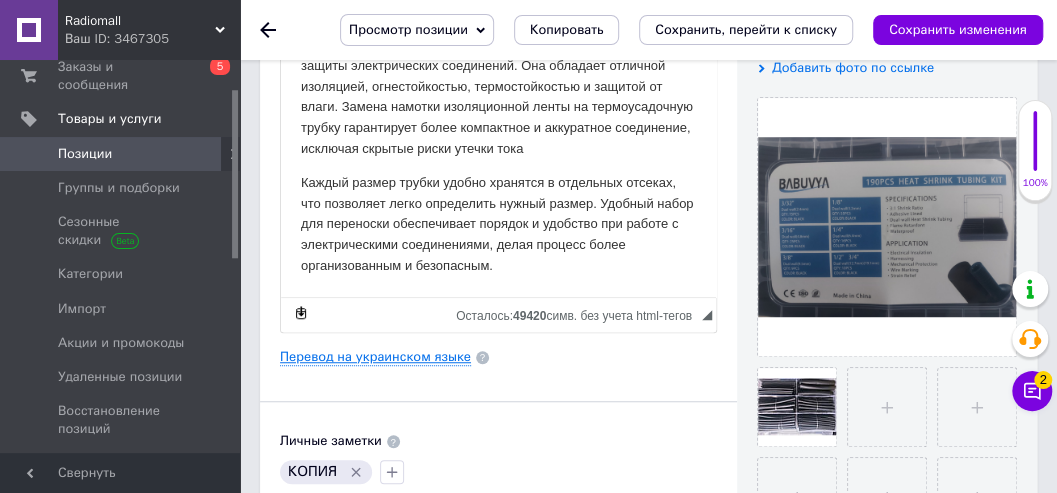 click on "Перевод на украинском языке" at bounding box center (375, 357) 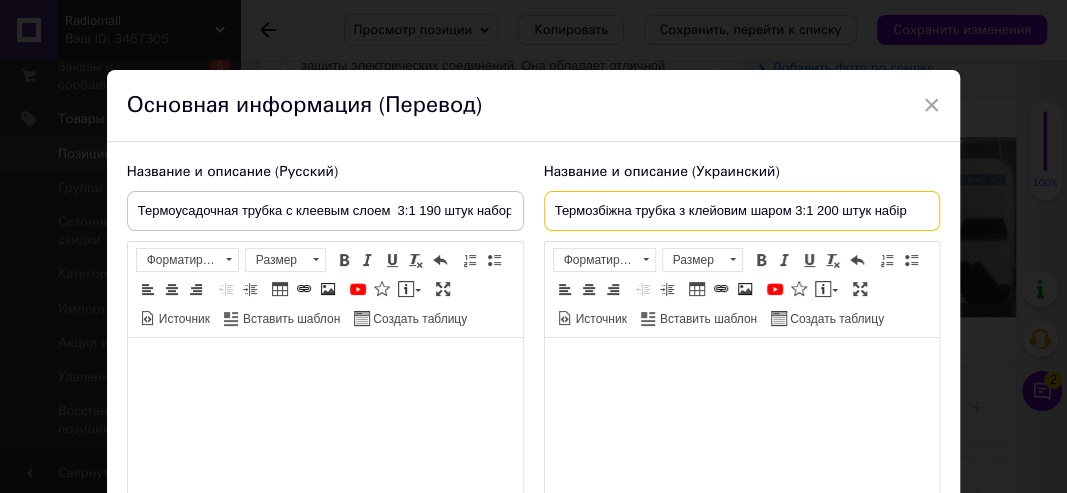 click on "Термозбіжна трубка з клейовим шаром 3:1 200 штук набір" at bounding box center (742, 211) 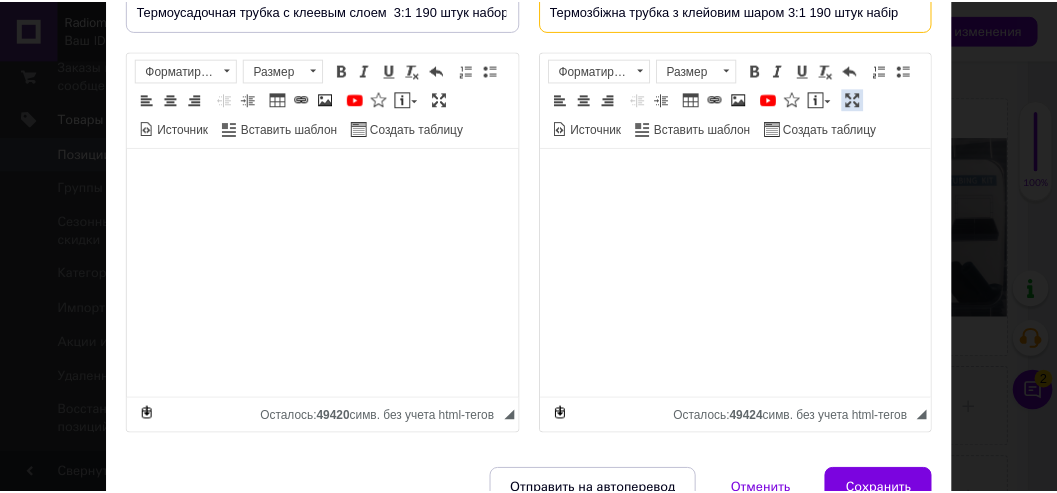 scroll, scrollTop: 302, scrollLeft: 0, axis: vertical 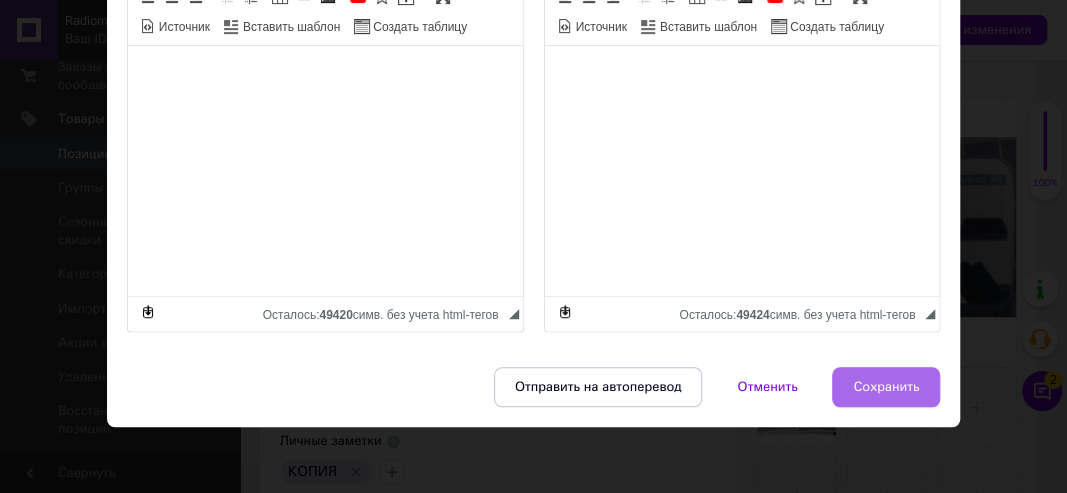 type on "Термозбіжна трубка з клейовим шаром 3:1 190 штук набір" 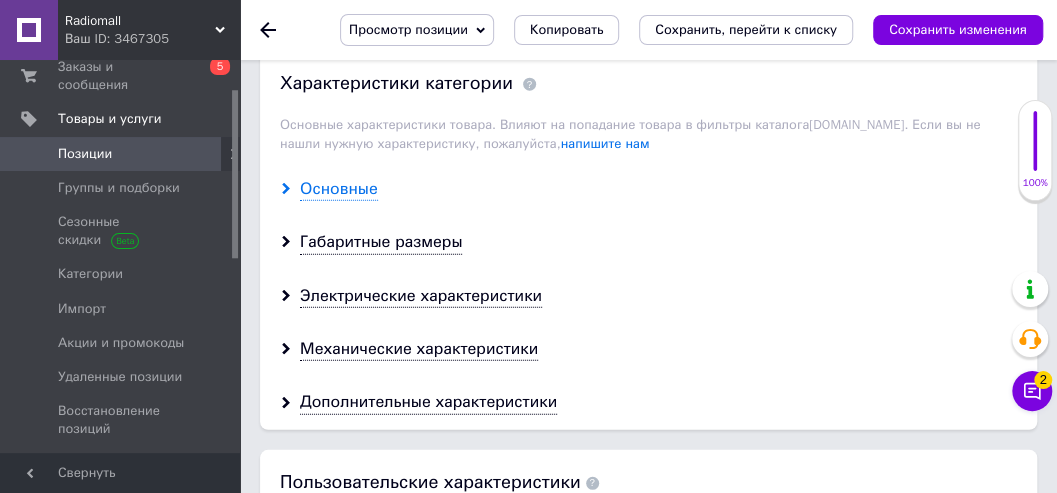 scroll, scrollTop: 2066, scrollLeft: 0, axis: vertical 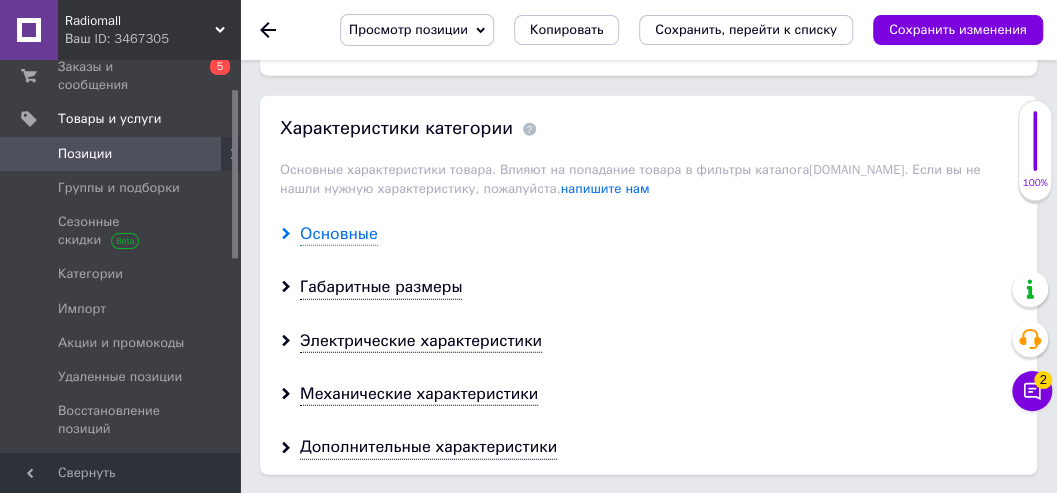 click on "Основные" at bounding box center (339, 234) 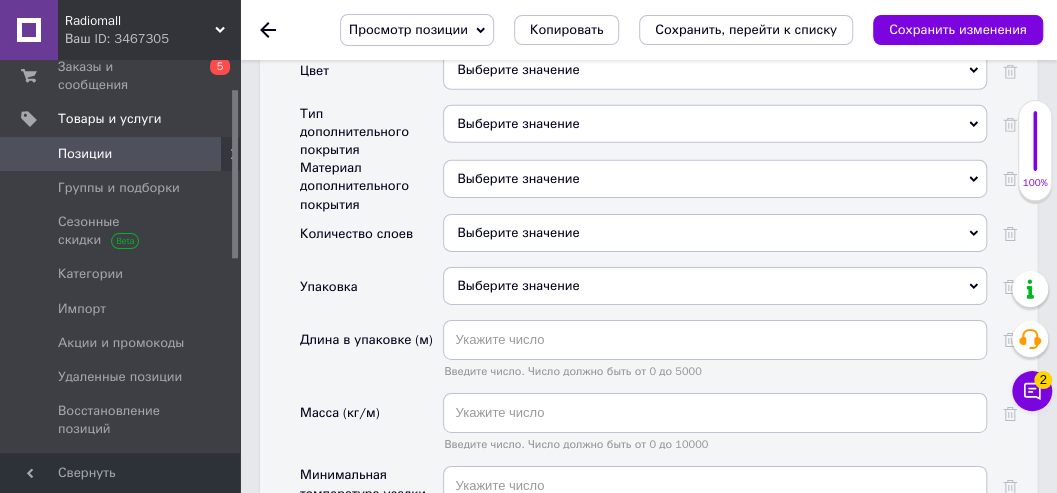 scroll, scrollTop: 2600, scrollLeft: 0, axis: vertical 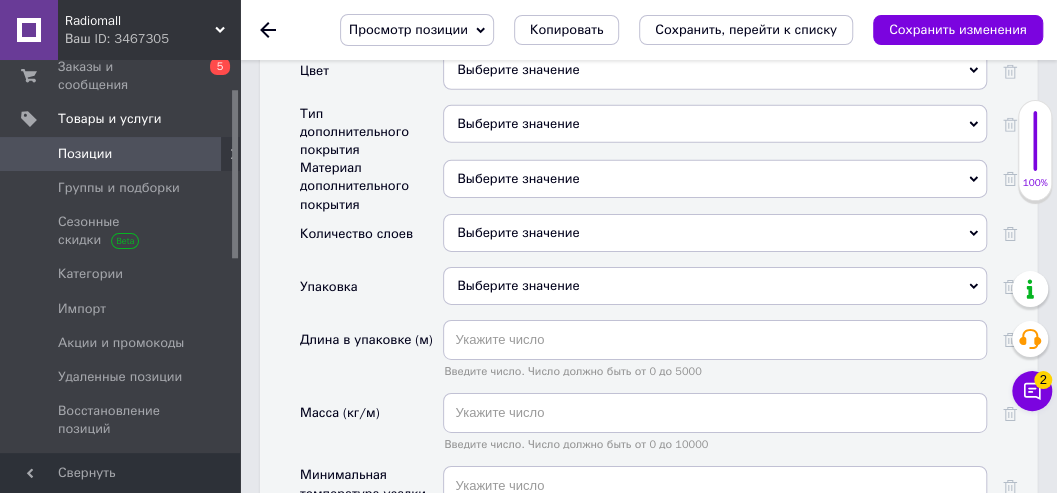 click on "Выберите значение" at bounding box center [715, 286] 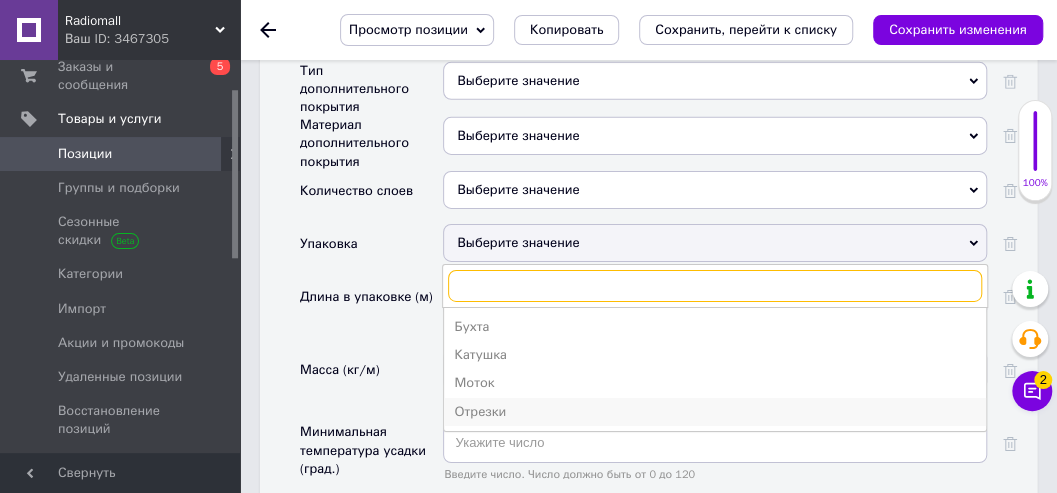 scroll, scrollTop: 2666, scrollLeft: 0, axis: vertical 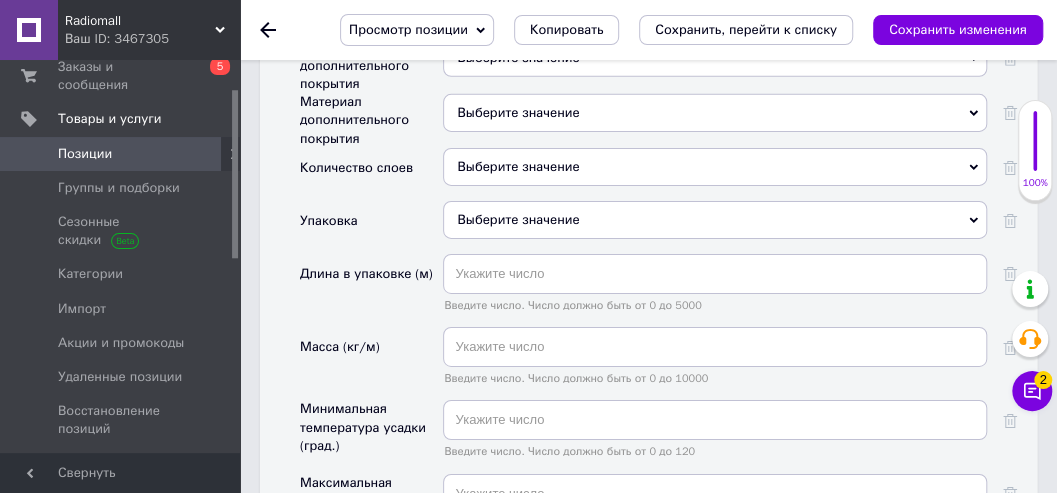 click on "Длина в упаковке (м)" at bounding box center (371, 290) 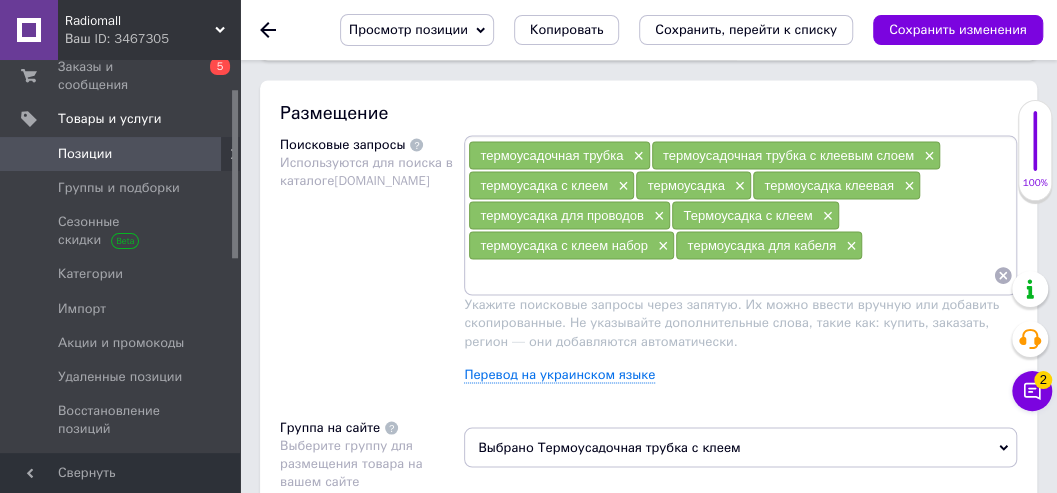 scroll, scrollTop: 1400, scrollLeft: 0, axis: vertical 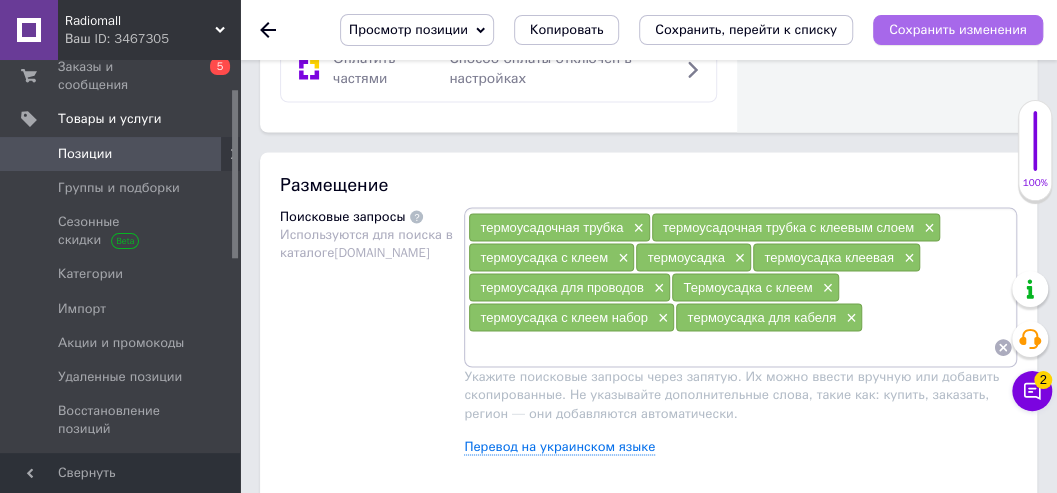 click on "Сохранить изменения" at bounding box center [958, 29] 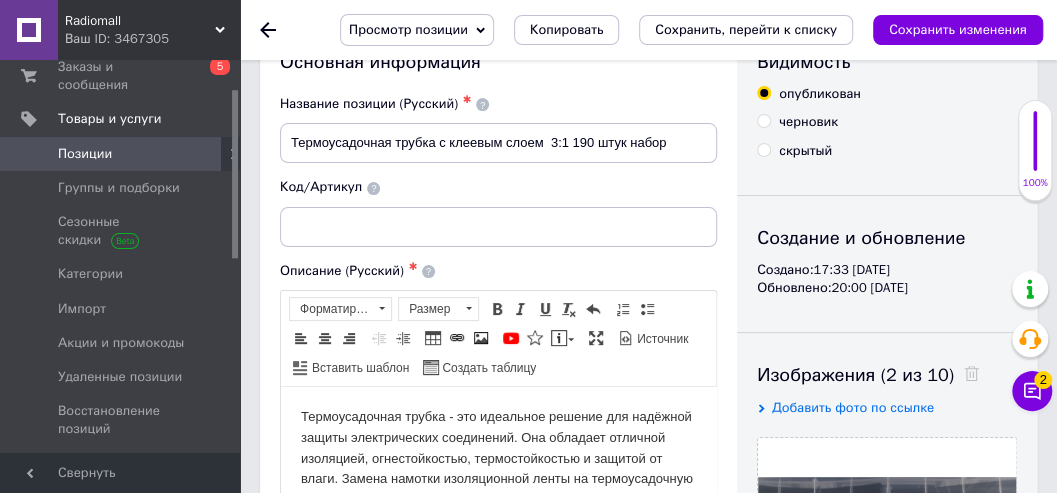 scroll, scrollTop: 0, scrollLeft: 0, axis: both 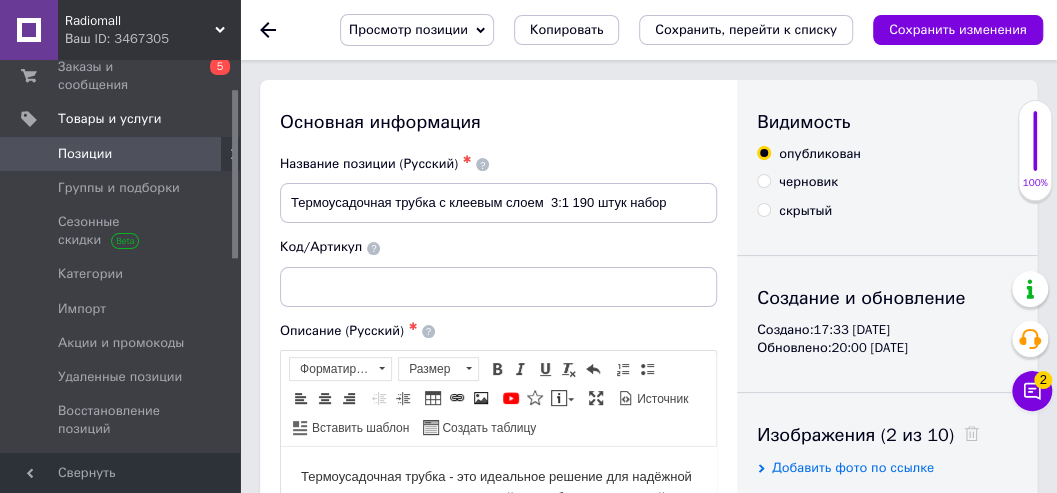 click on "Сохранить изменения" at bounding box center [958, 29] 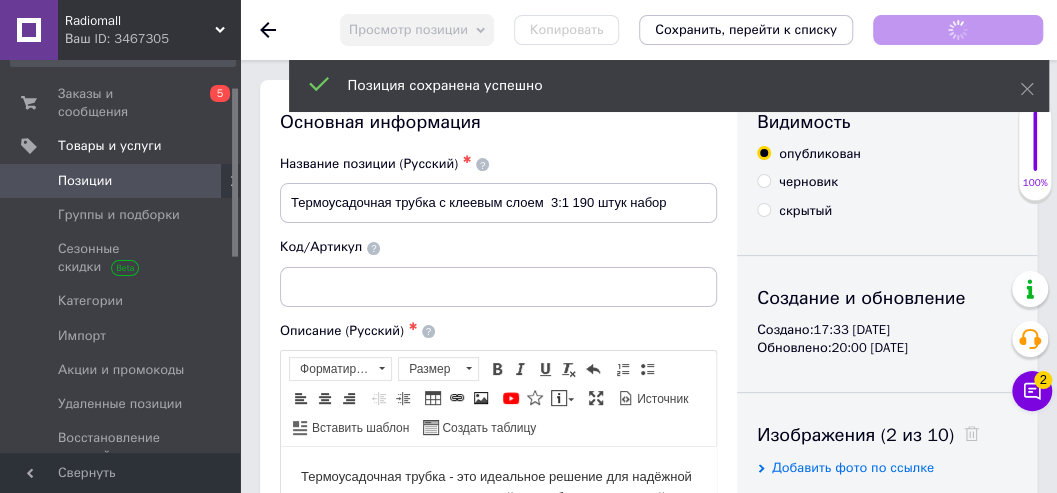 scroll, scrollTop: 0, scrollLeft: 0, axis: both 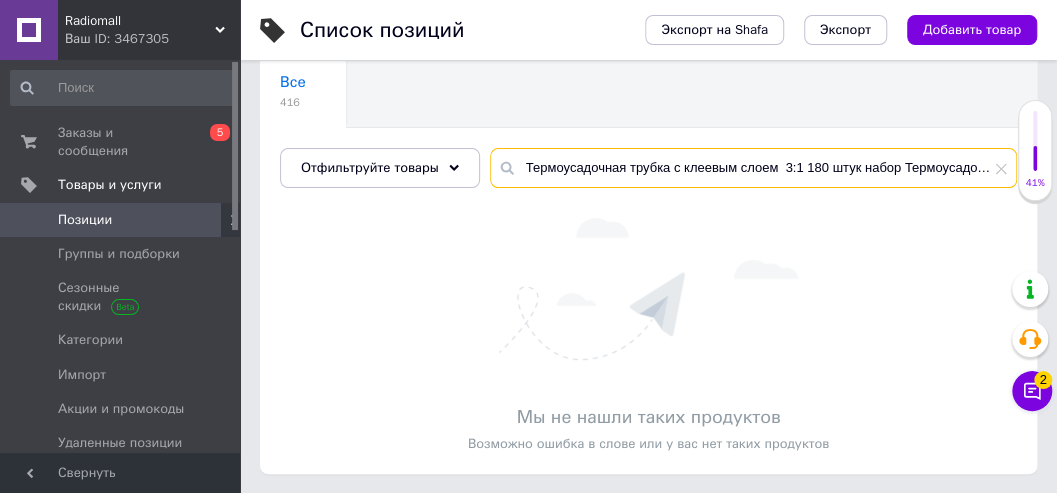 drag, startPoint x: 798, startPoint y: 165, endPoint x: 477, endPoint y: 182, distance: 321.44983 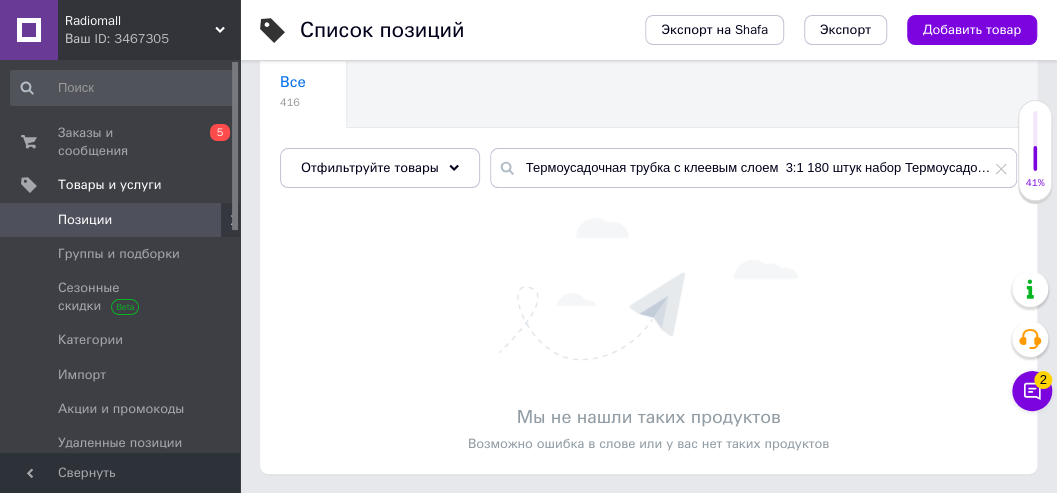 click 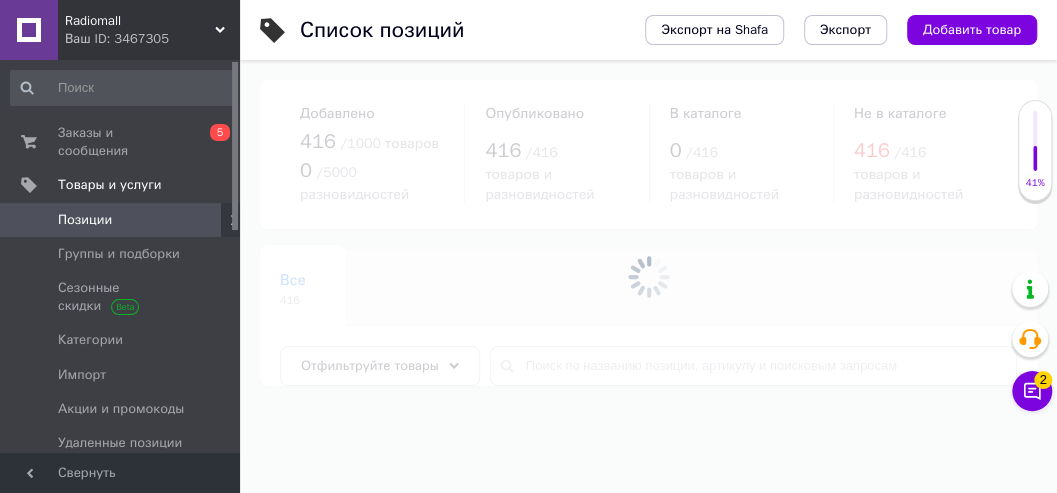scroll, scrollTop: 0, scrollLeft: 0, axis: both 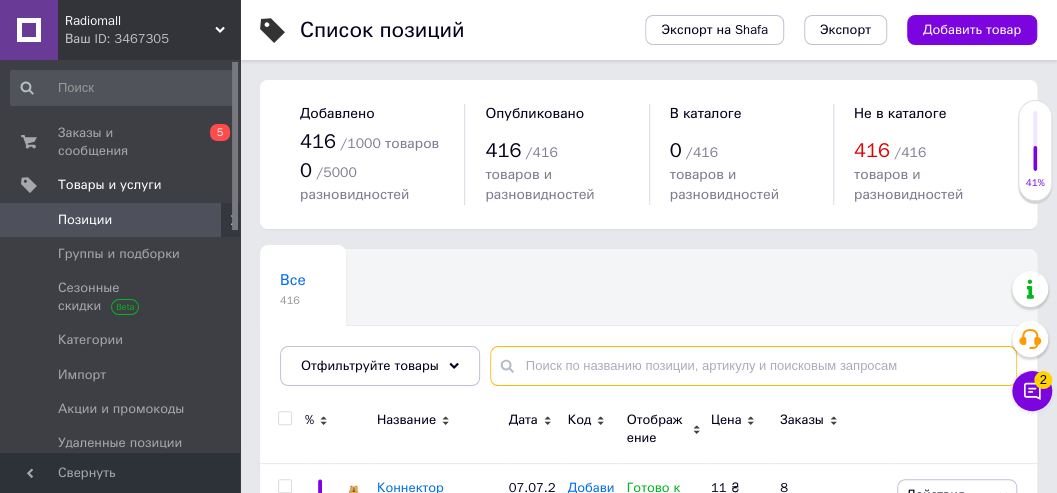paste on "Термоусадочная трубка с клеевым слоем  3:1" 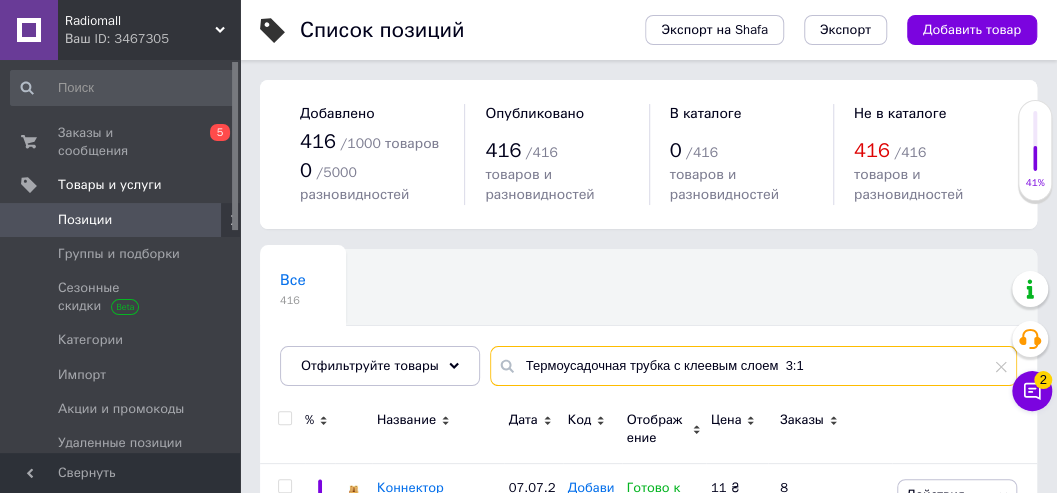 type on "Термоусадочная трубка с клеевым слоем  3:1" 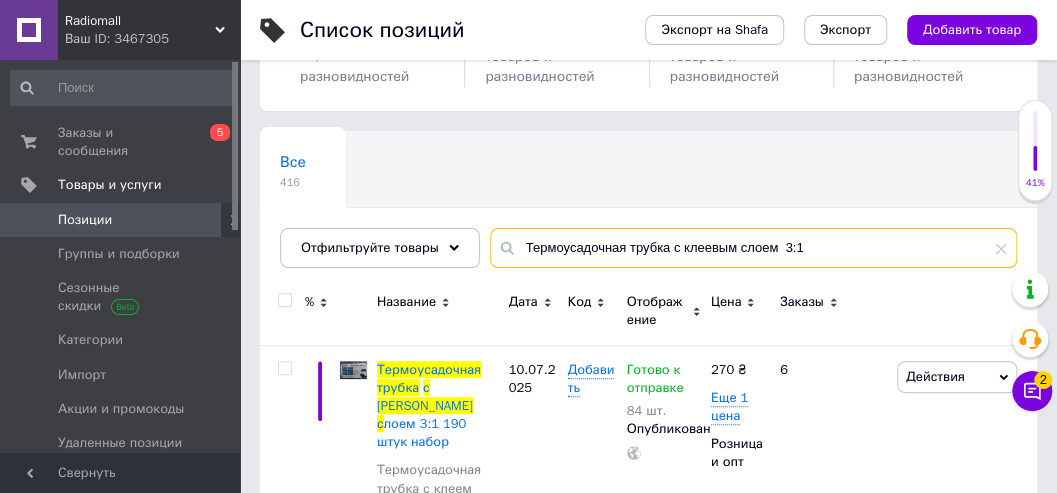 scroll, scrollTop: 333, scrollLeft: 0, axis: vertical 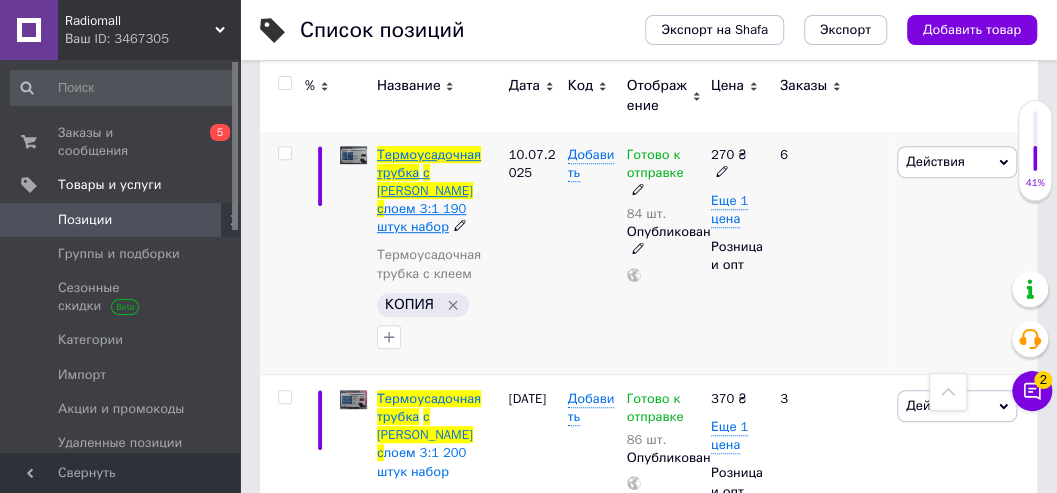 click on "Термоусадочная" at bounding box center (429, 154) 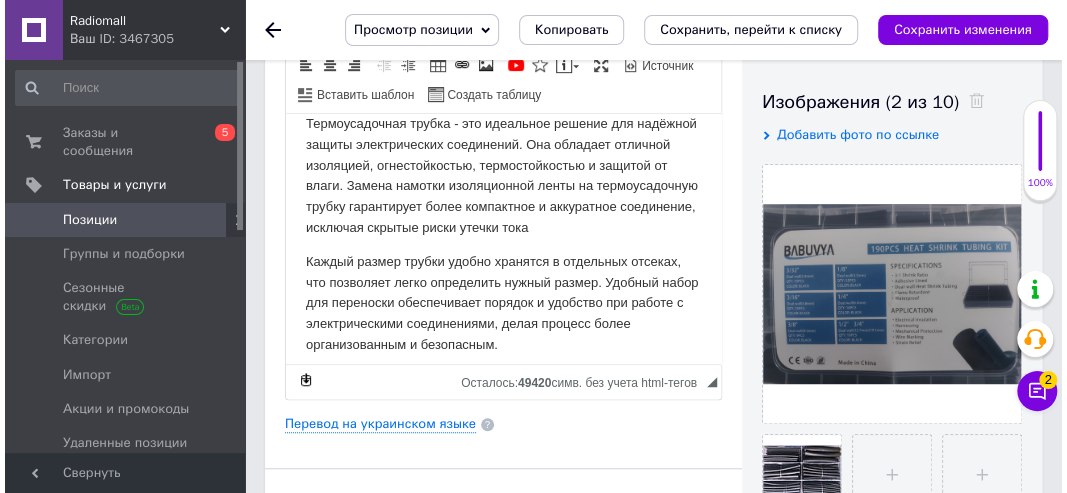scroll, scrollTop: 32, scrollLeft: 0, axis: vertical 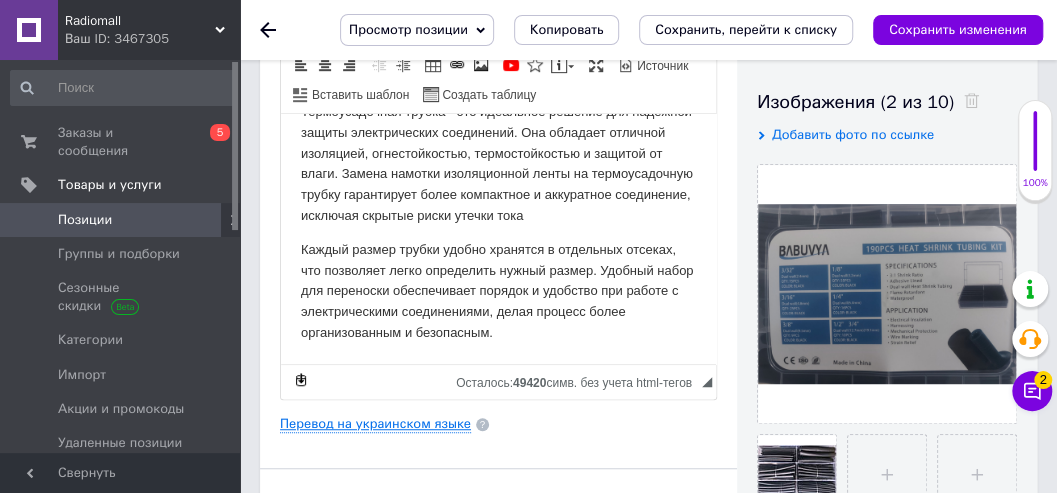 click on "Перевод на украинском языке" at bounding box center (375, 424) 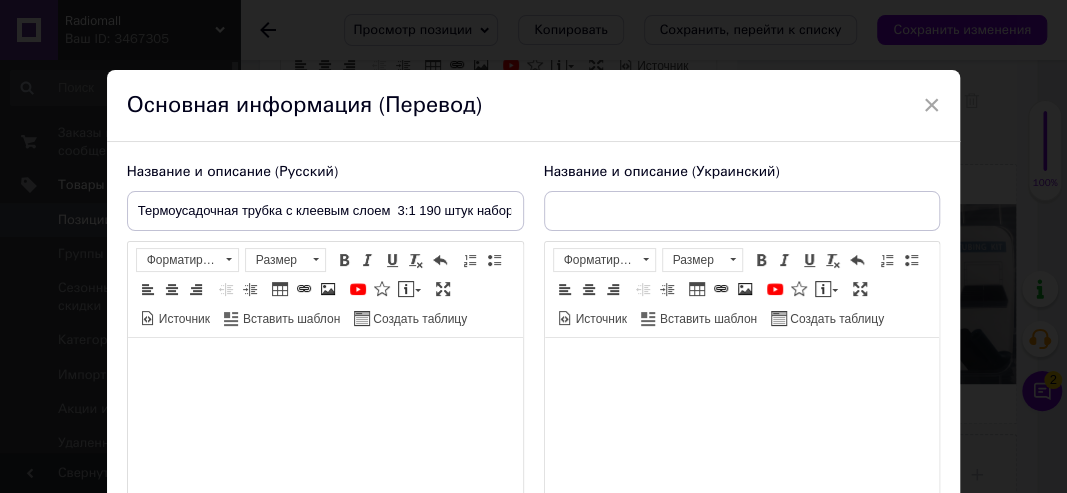 type on "Термозбіжна трубка з клейовим шаром 3:1 190 штук набір" 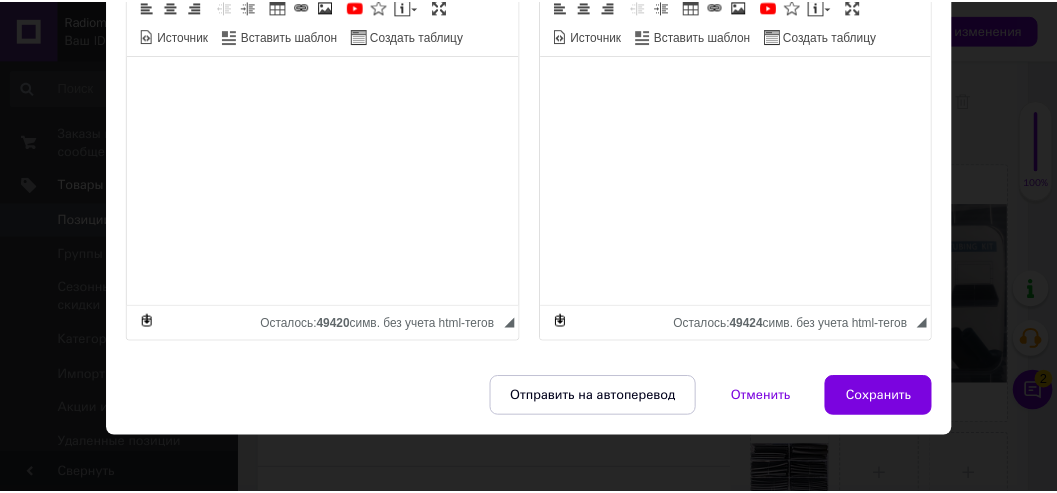 scroll, scrollTop: 292, scrollLeft: 0, axis: vertical 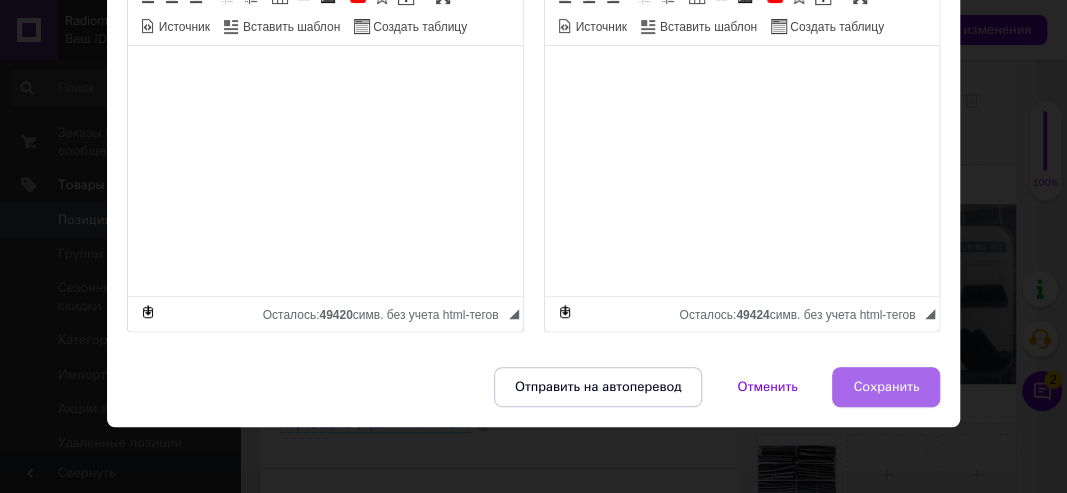 click on "Сохранить" at bounding box center (886, 387) 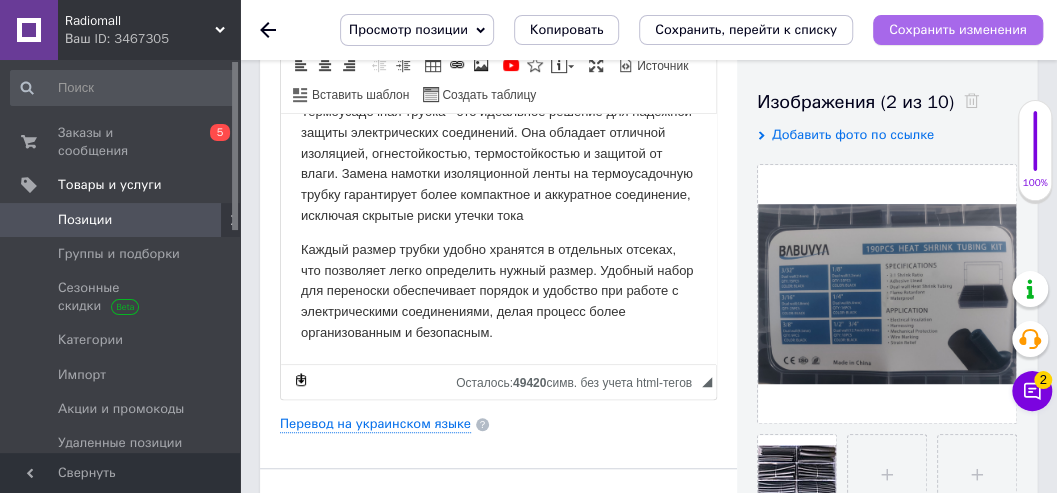 click on "Сохранить изменения" at bounding box center [958, 29] 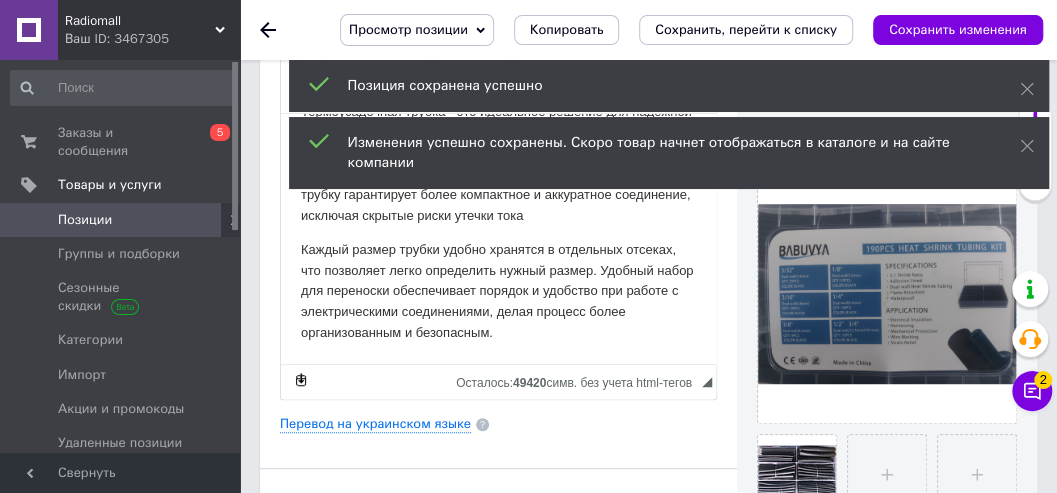 click 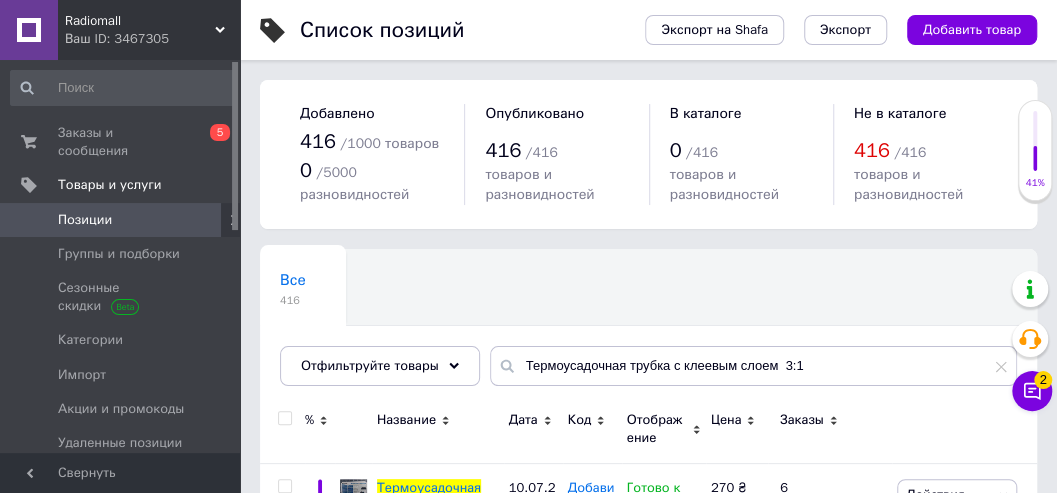 type 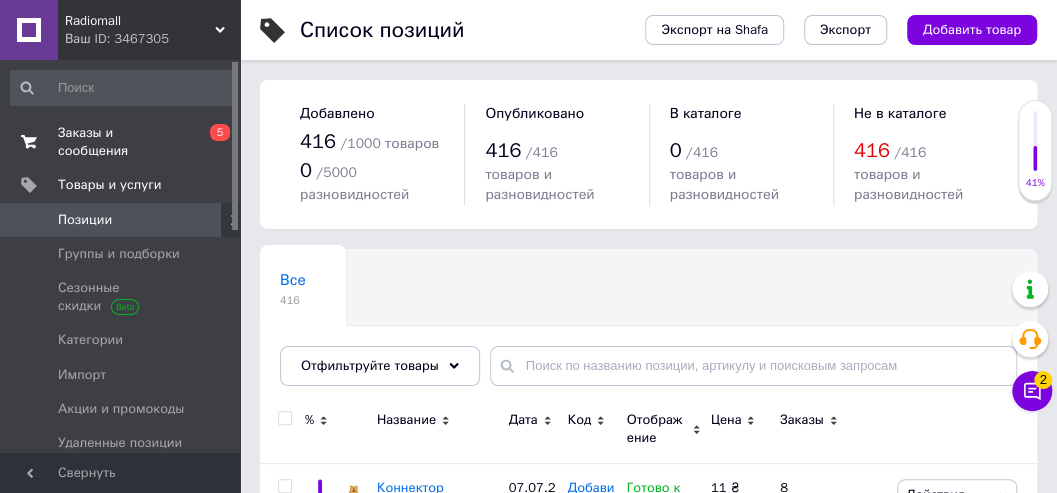 click on "Заказы и сообщения" at bounding box center (121, 142) 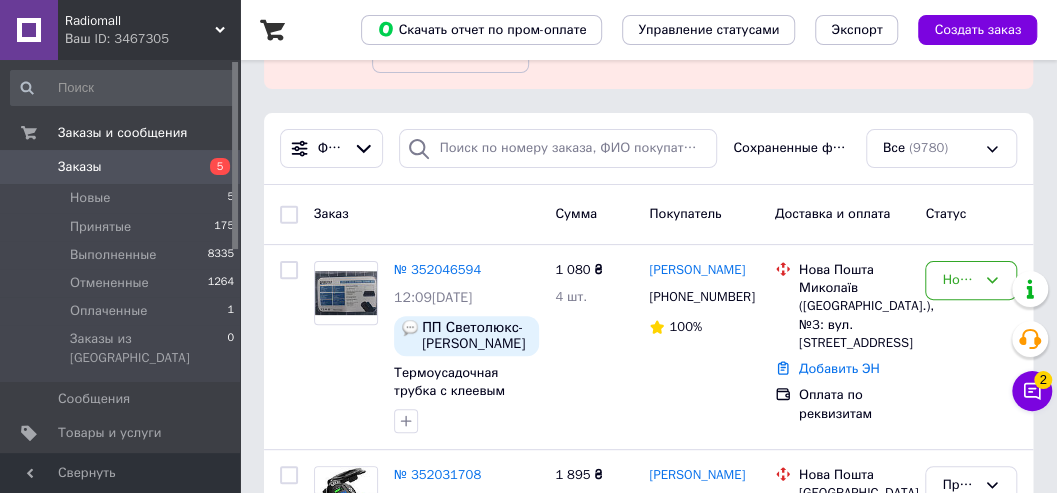 scroll, scrollTop: 0, scrollLeft: 0, axis: both 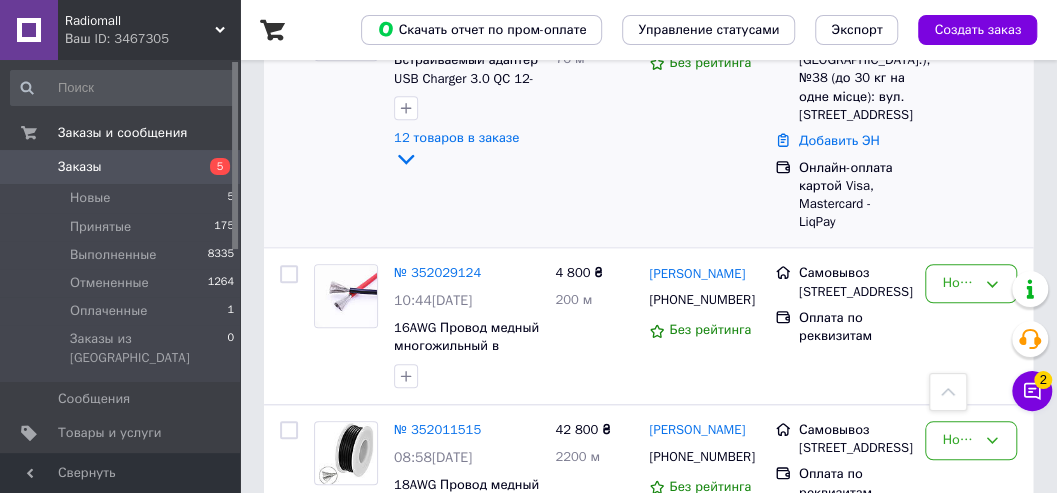 click on "Принят" at bounding box center (971, 114) 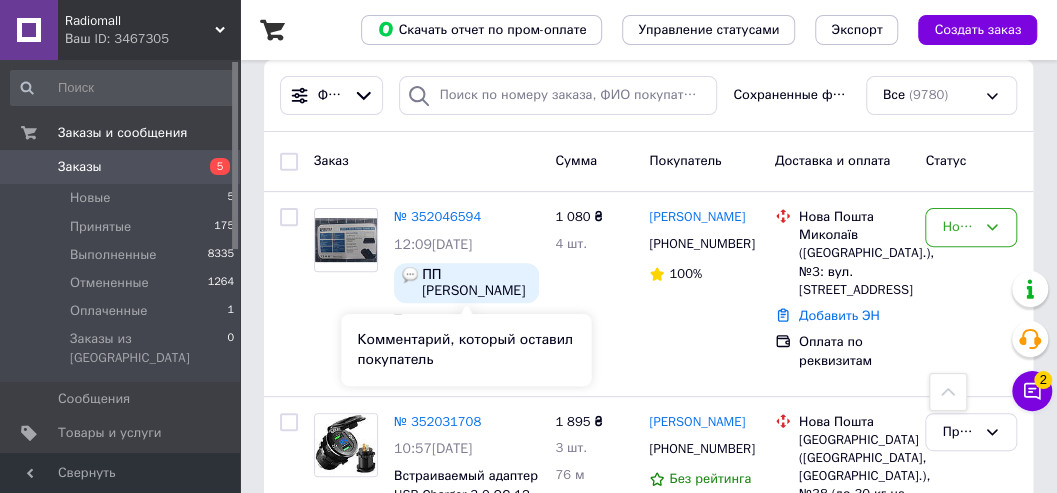 scroll, scrollTop: 0, scrollLeft: 0, axis: both 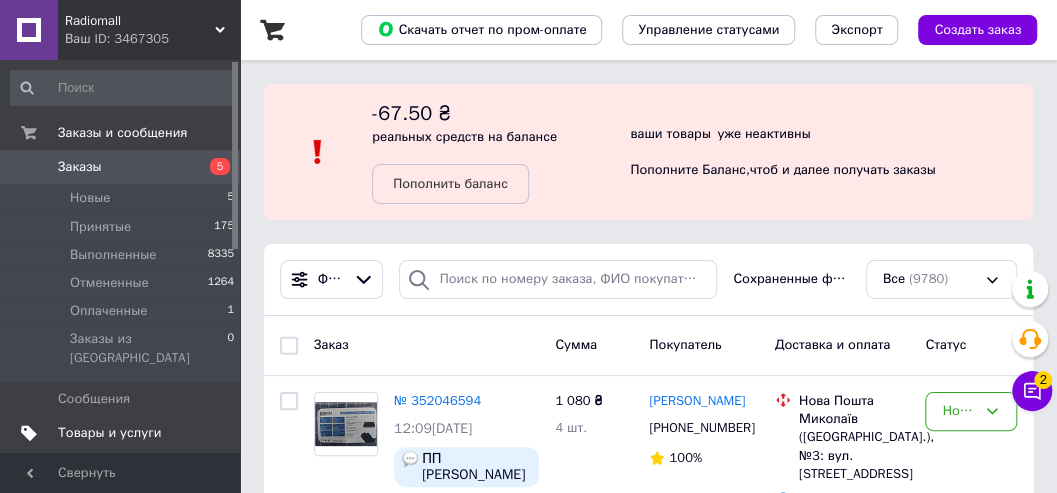 click on "Товары и услуги" at bounding box center (110, 433) 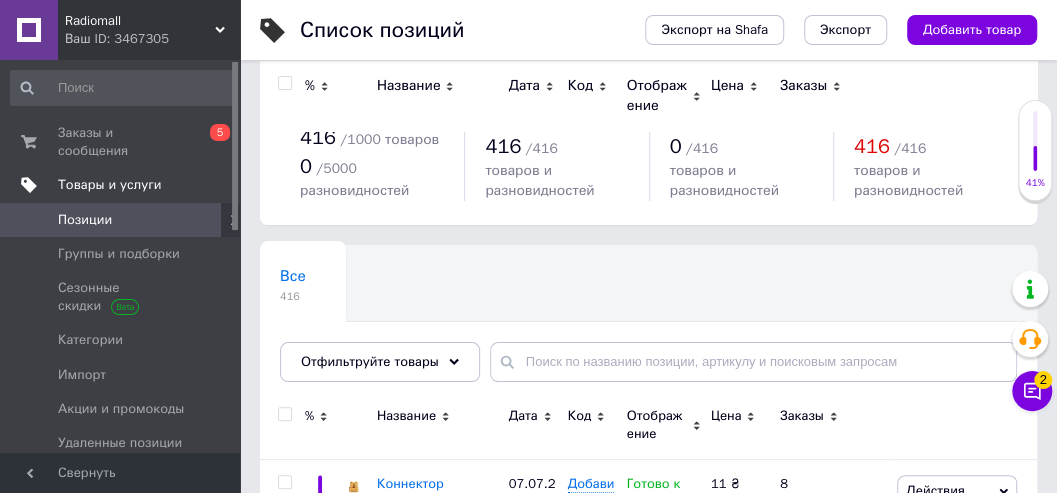 scroll, scrollTop: 0, scrollLeft: 0, axis: both 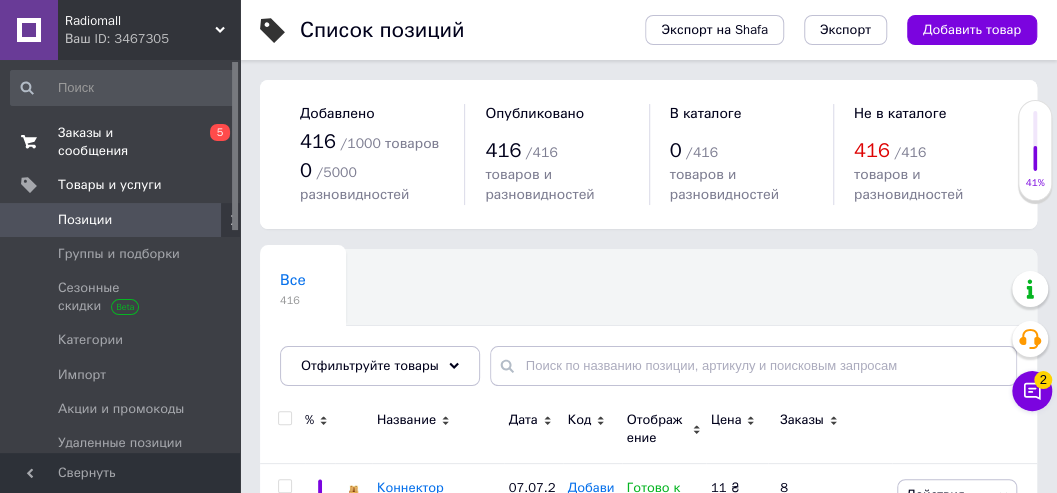 click on "Заказы и сообщения" at bounding box center [121, 142] 